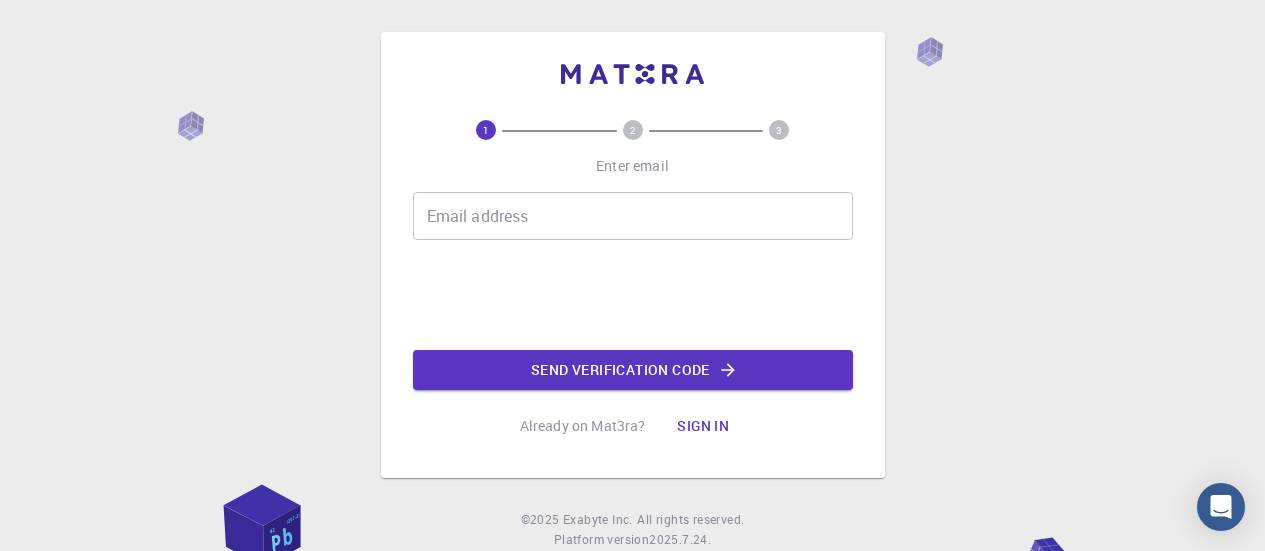 scroll, scrollTop: 0, scrollLeft: 0, axis: both 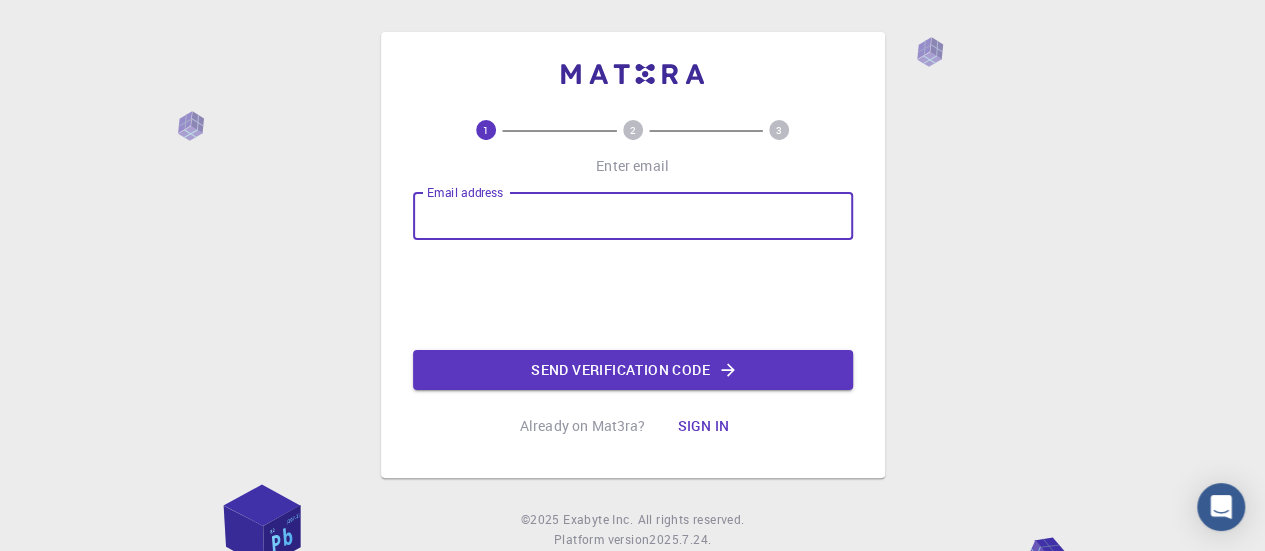 click on "Email address" at bounding box center [633, 216] 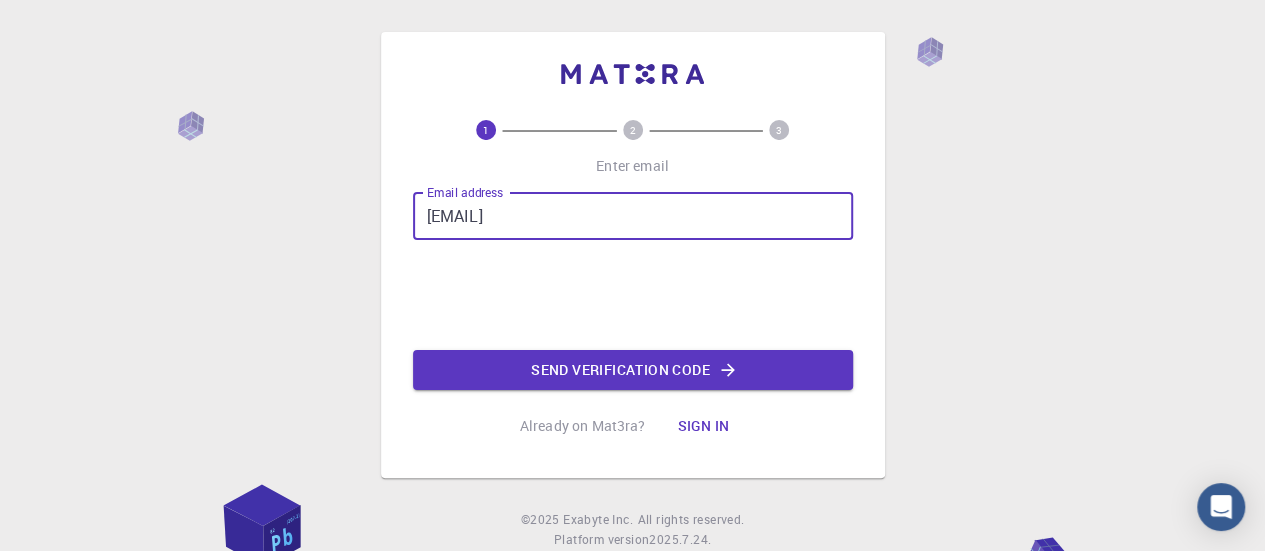 type on "[EMAIL]" 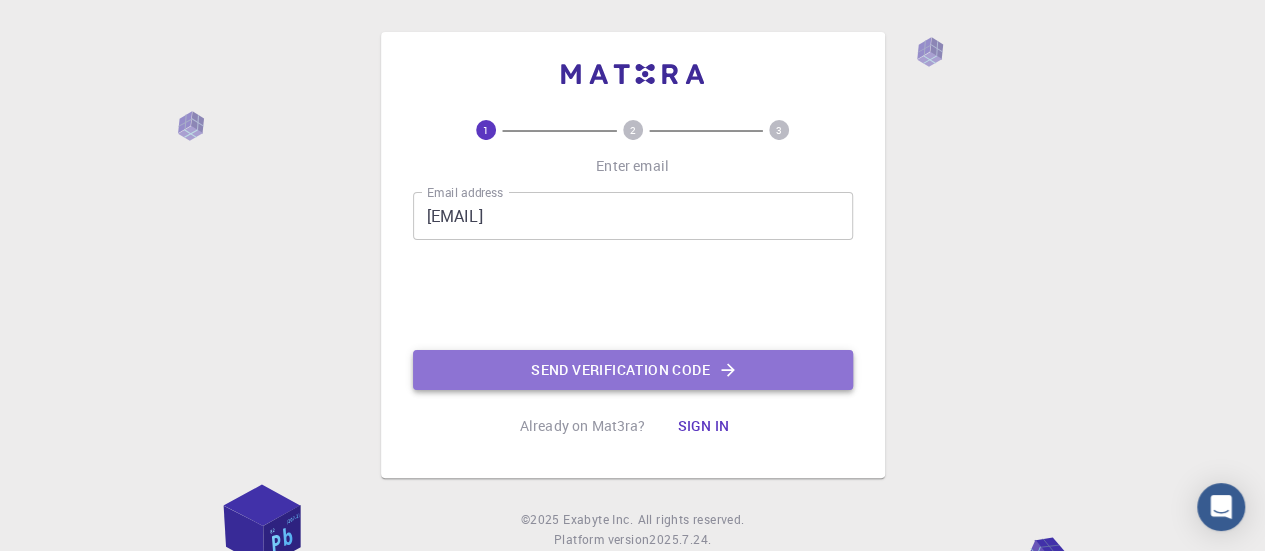 click on "Send verification code" 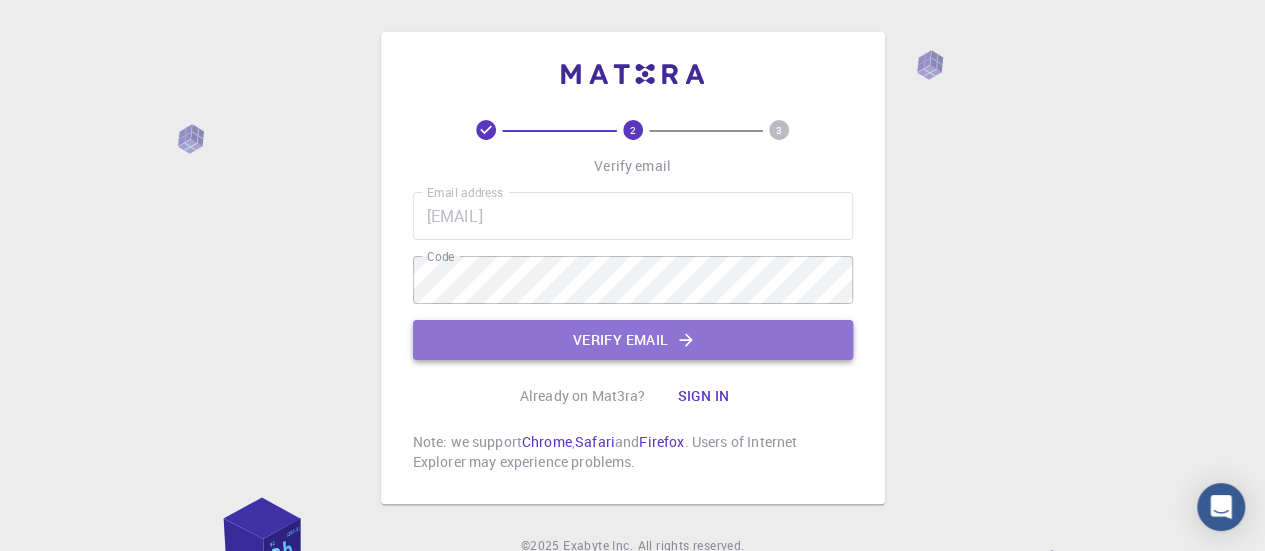 click on "Verify email" 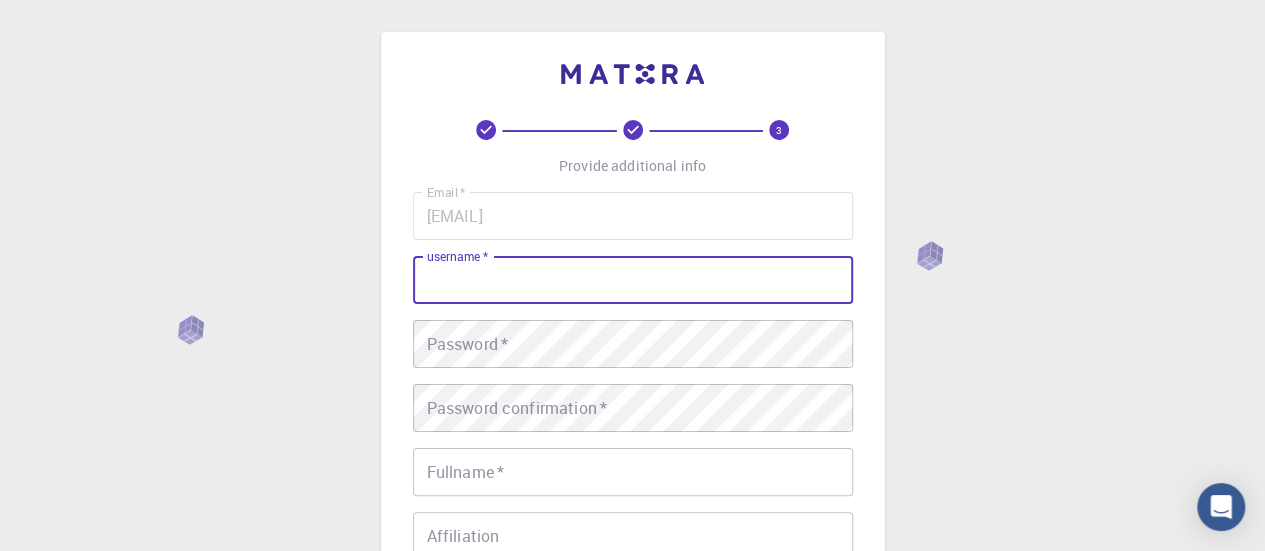 click on "username   *" at bounding box center (633, 280) 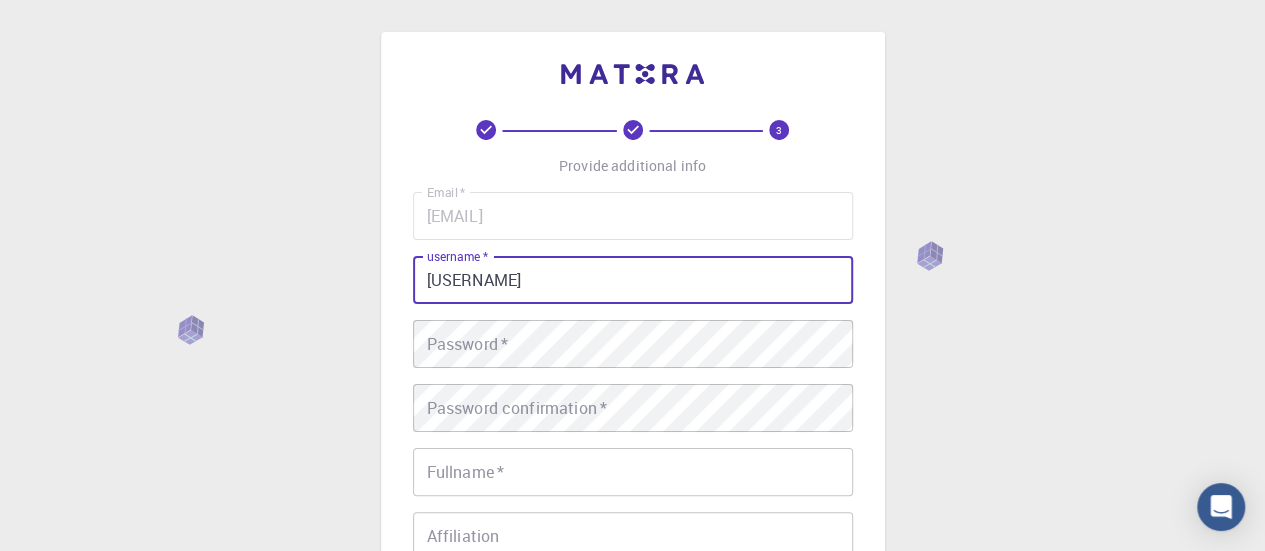 type on "[USERNAME]" 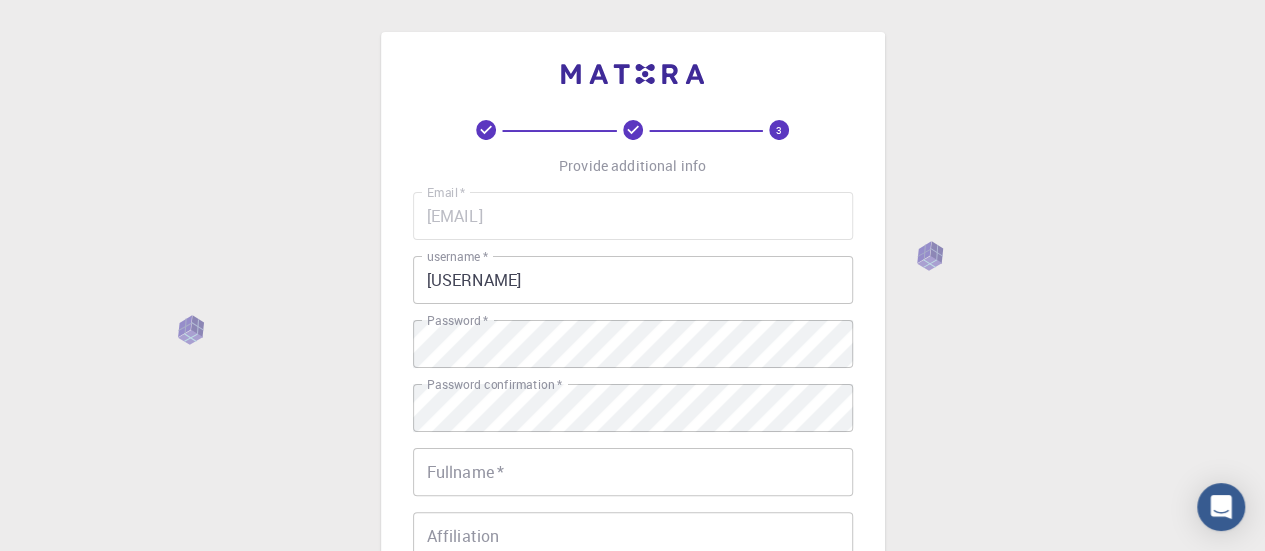 click on "3 Provide additional info Email   * [EMAIL] Email   * username   * [USERNAME] username   * Password   * Password   * Password confirmation   * Password confirmation   * Fullname   * Fullname   * Affiliation Affiliation Phone Phone Description Description I accept the  Terms of Service / Privacy Policy  *" at bounding box center [632, 509] 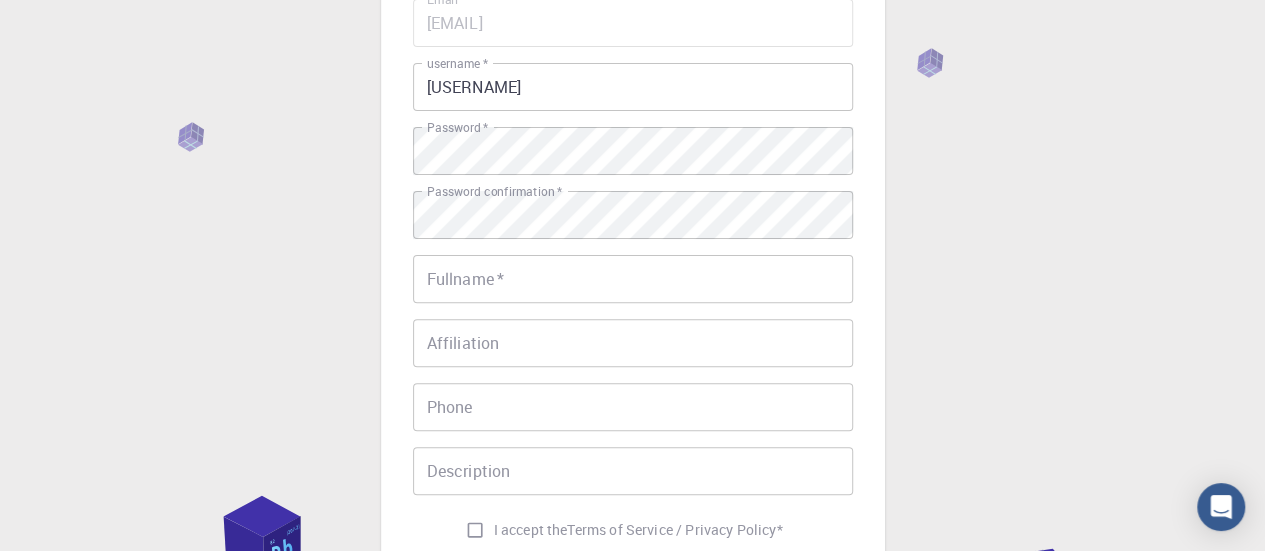 scroll, scrollTop: 240, scrollLeft: 0, axis: vertical 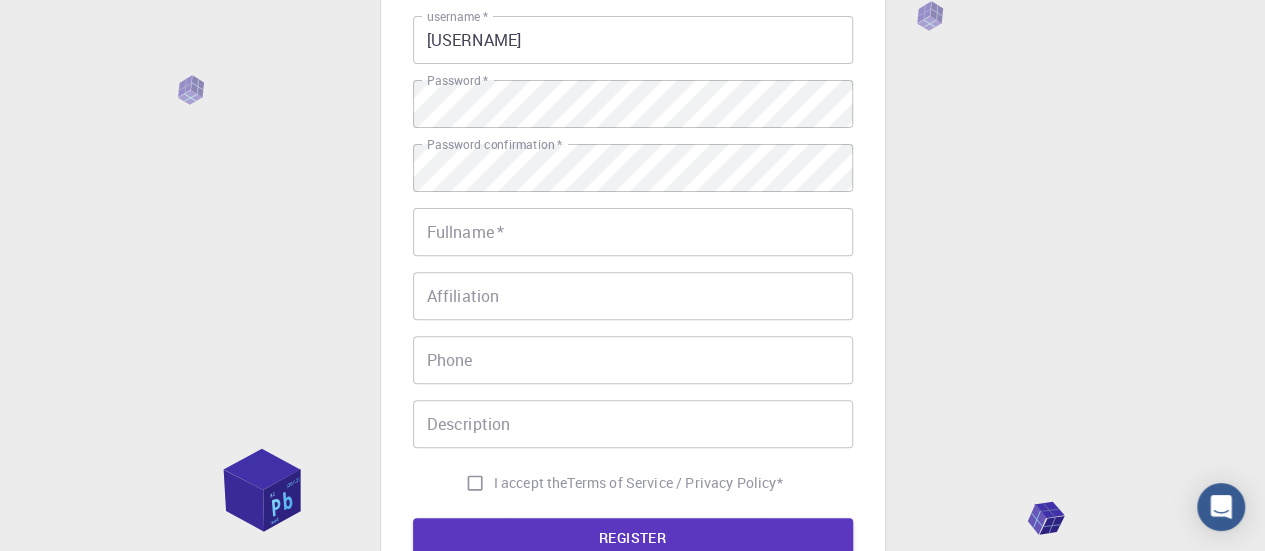 drag, startPoint x: 536, startPoint y: 259, endPoint x: 516, endPoint y: 228, distance: 36.891735 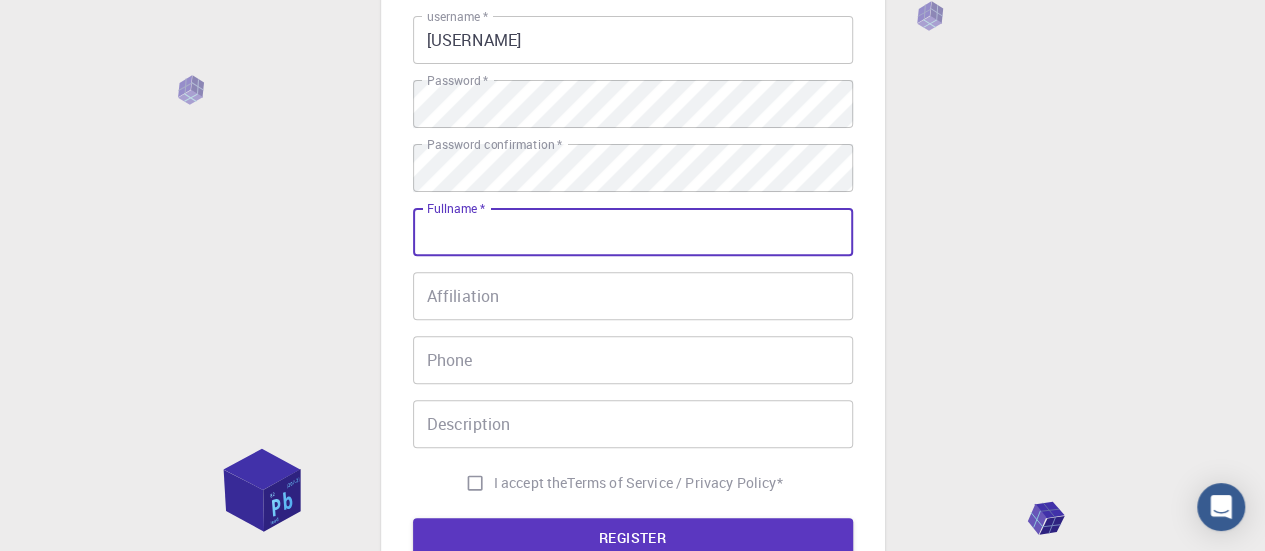 click on "Fullname   *" at bounding box center [633, 232] 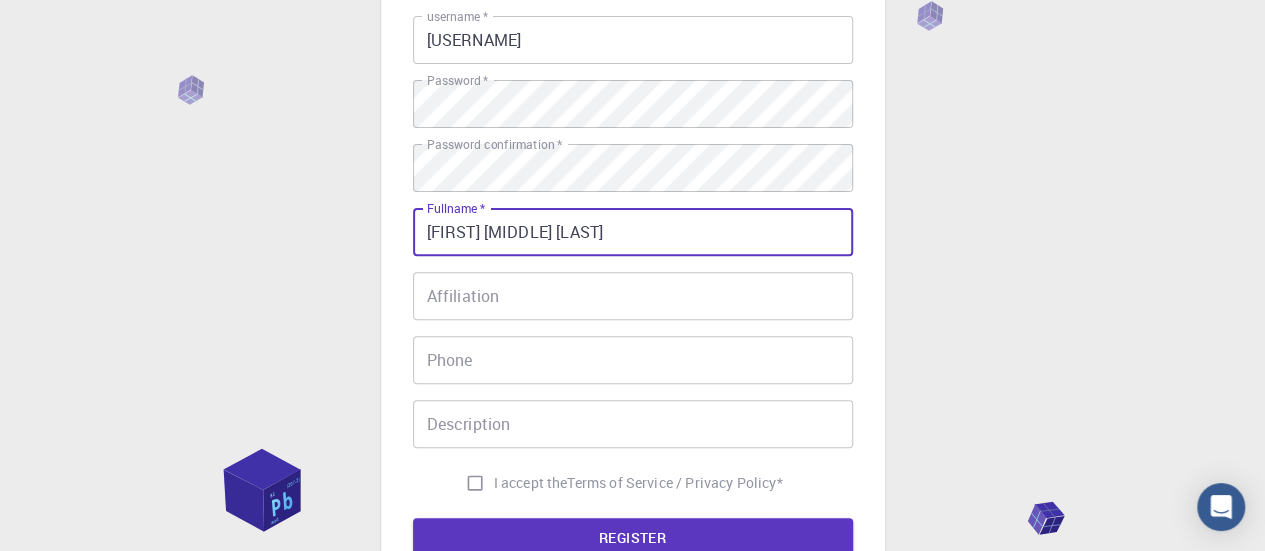 type on "[FIRST] [MIDDLE] [LAST]" 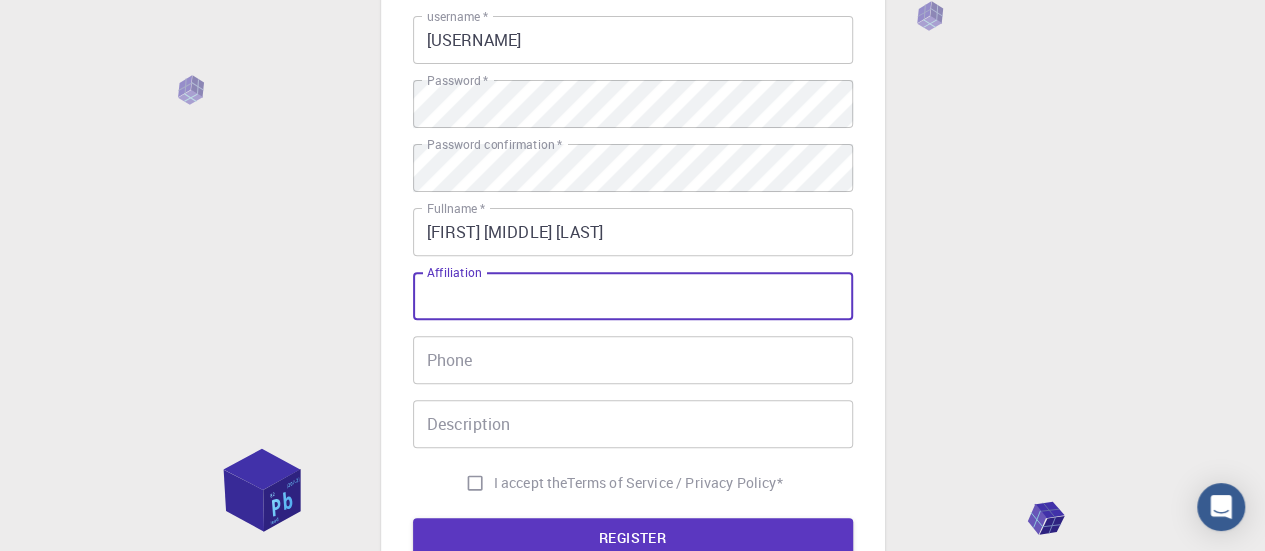 click on "Affiliation" at bounding box center (633, 296) 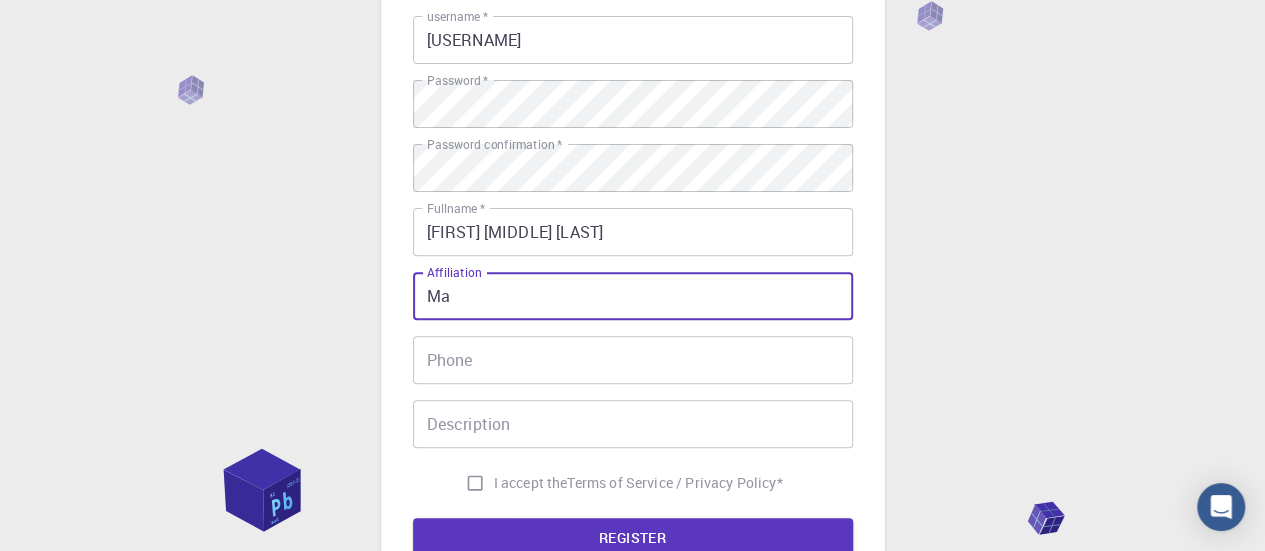 type on "M" 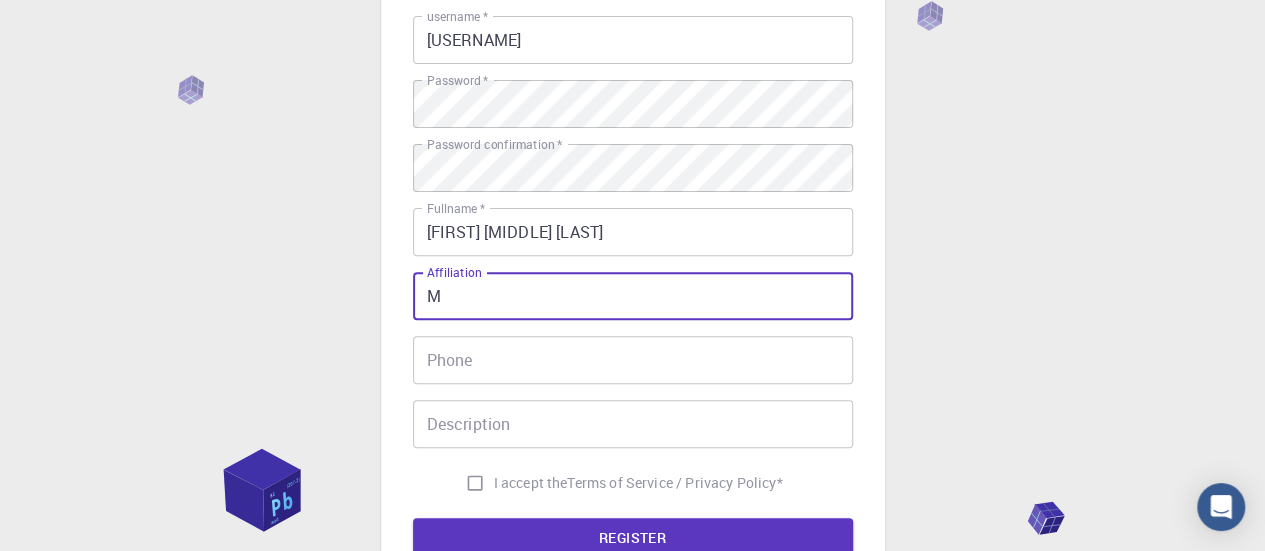 type 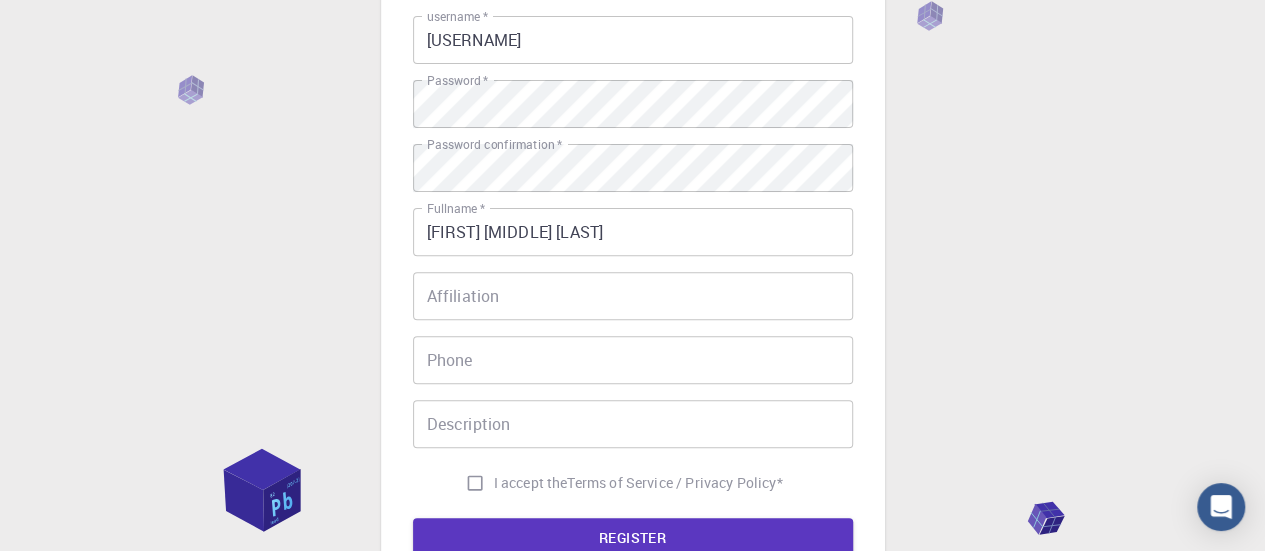 click on "3 Provide additional info Email   * [EMAIL] Email   * username   * [USERNAME] username   * Password   * Password   * Password confirmation   * Password confirmation   * Fullname   * [FIRST] [MIDDLE] [LAST] Fullname   * Affiliation Affiliation Phone Phone Description Description I accept the  Terms of Service / Privacy Policy  * REGISTER Already on Mat3ra? Sign in ©  2025   Exabyte Inc.   All rights reserved. Platform version  2025.7.24 . Documentation Video Tutorials Terms of service Privacy statement" at bounding box center [632, 269] 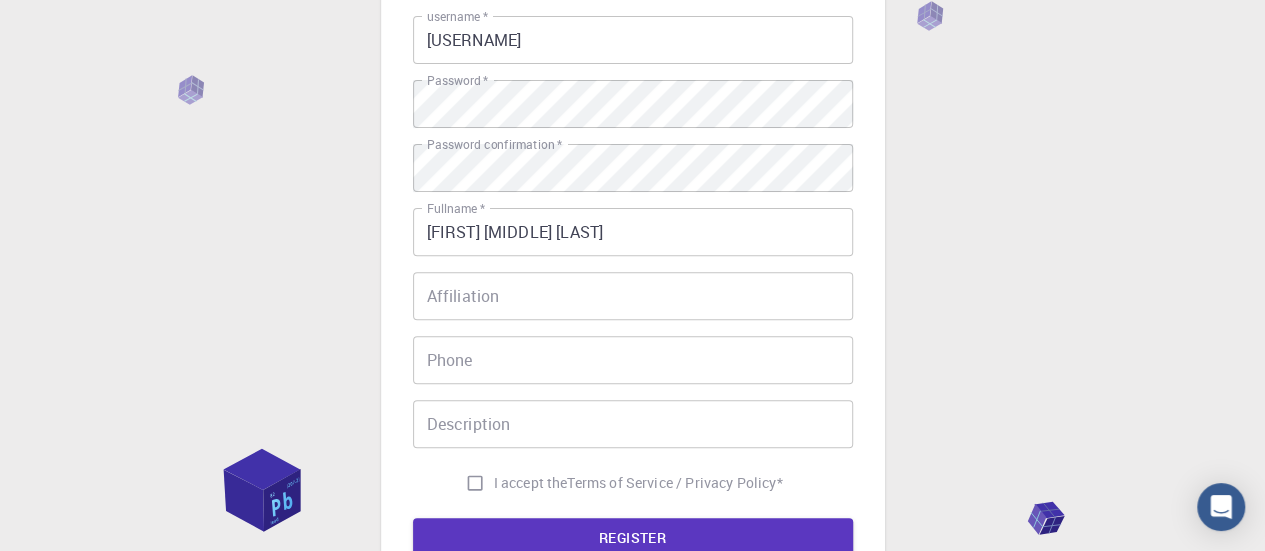 click on "I accept the" at bounding box center (531, 483) 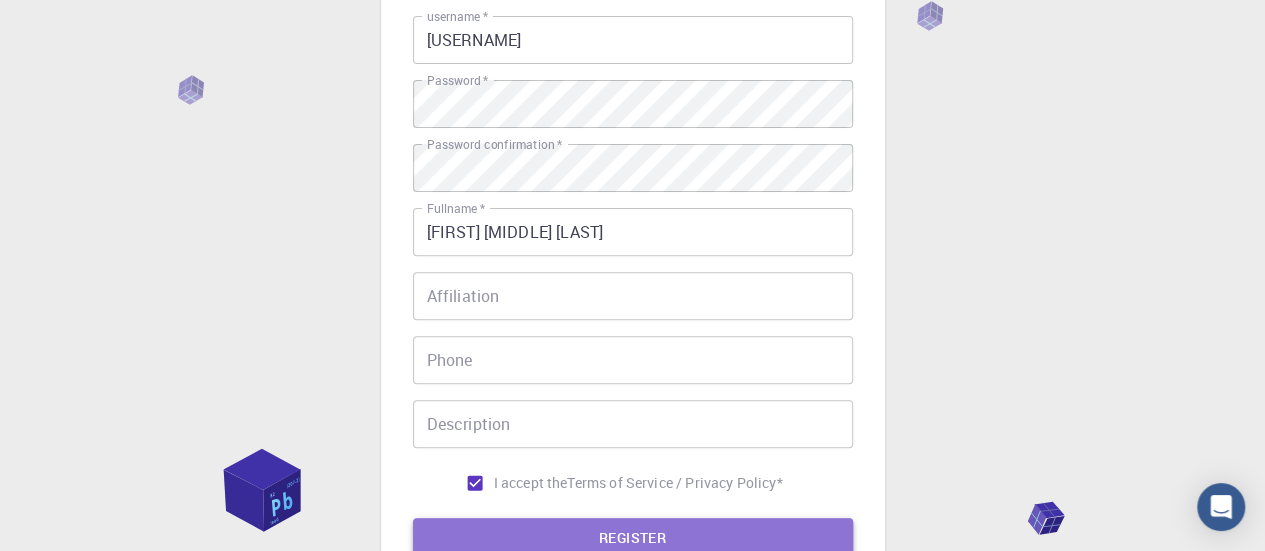 click on "REGISTER" at bounding box center [633, 538] 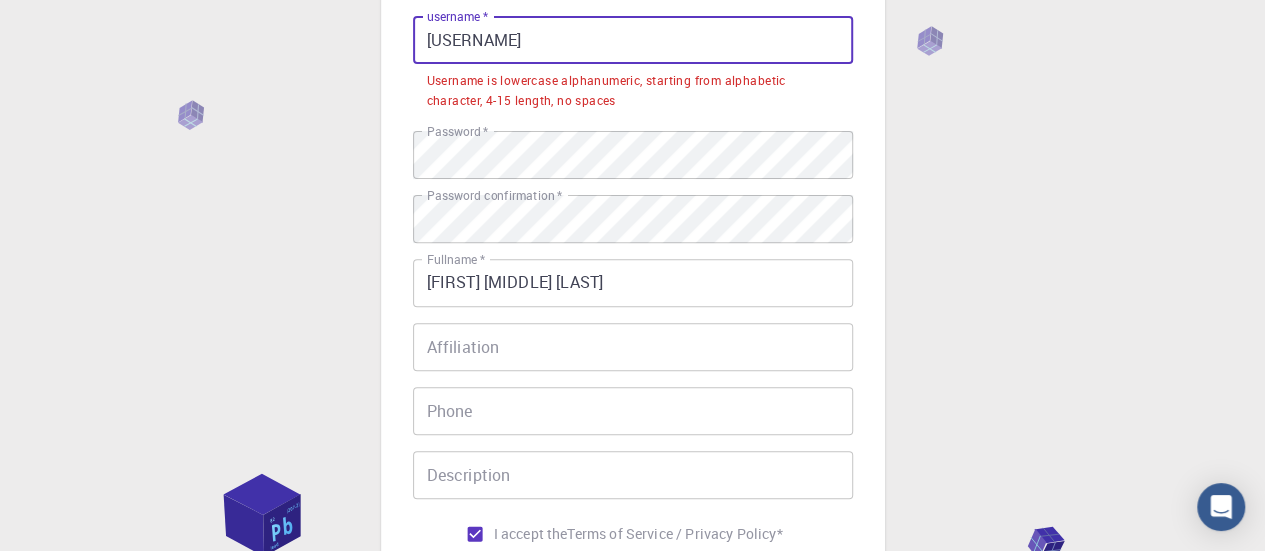 click on "[USERNAME]" at bounding box center (633, 40) 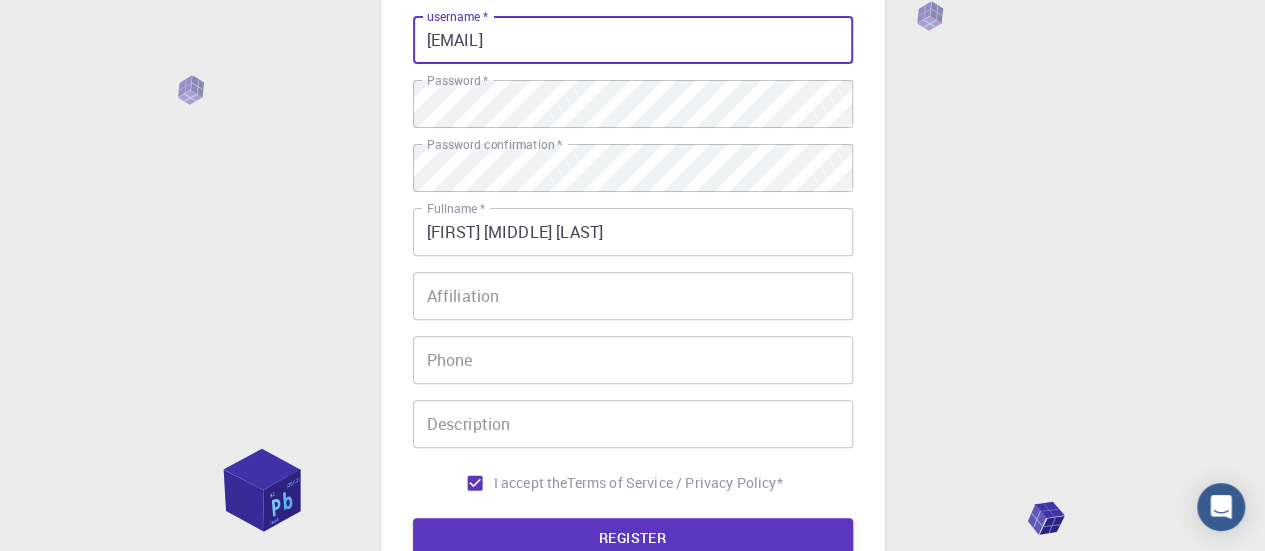 scroll, scrollTop: 468, scrollLeft: 0, axis: vertical 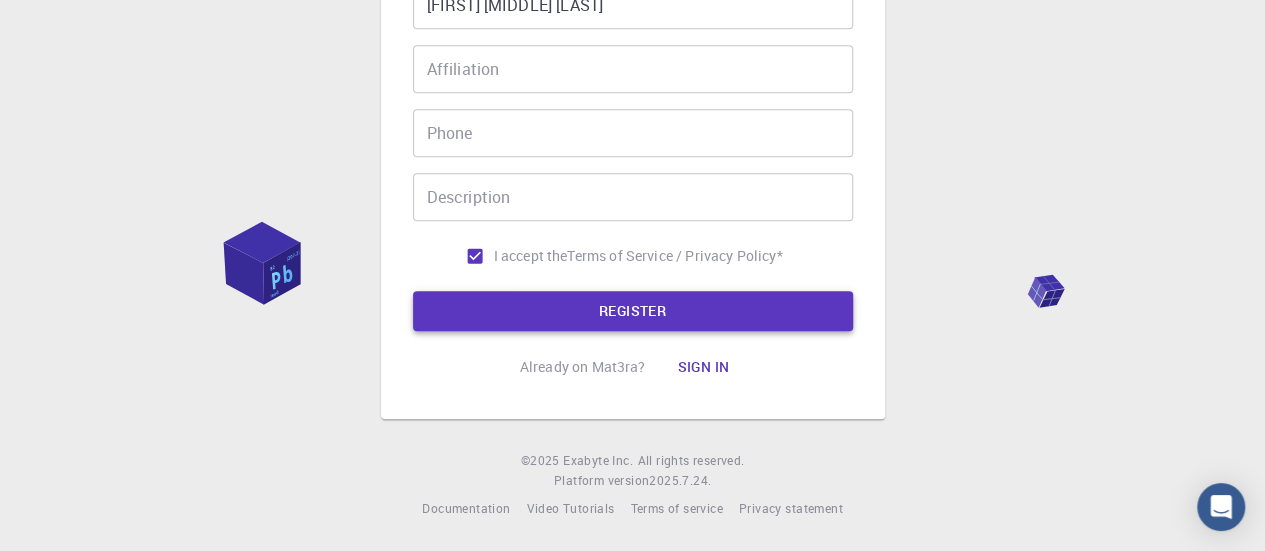 click on "REGISTER" at bounding box center (633, 311) 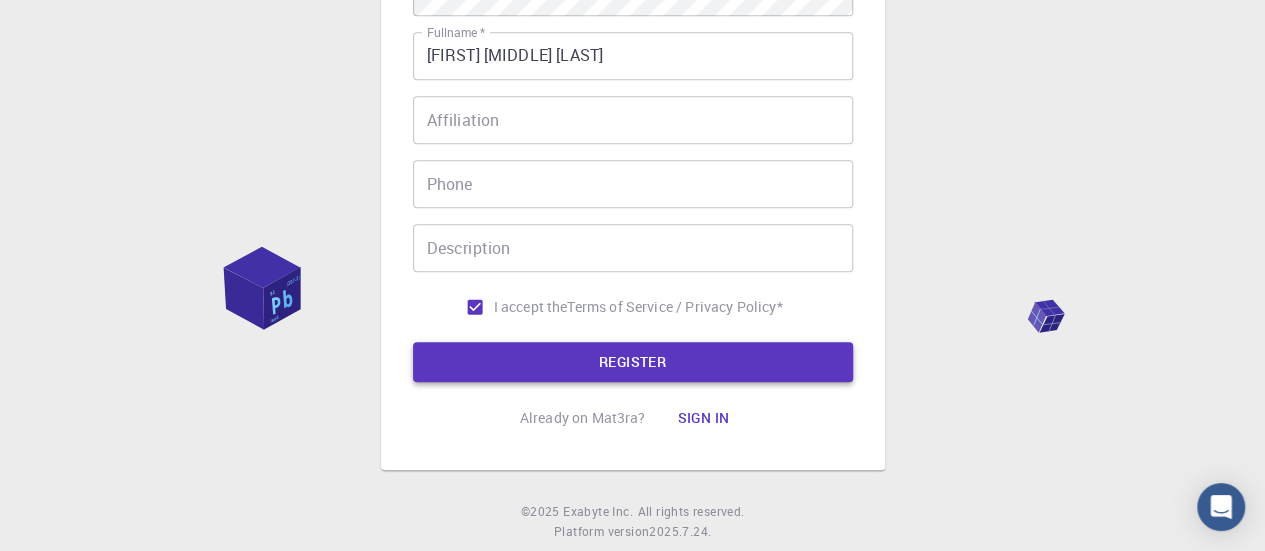 scroll, scrollTop: 518, scrollLeft: 0, axis: vertical 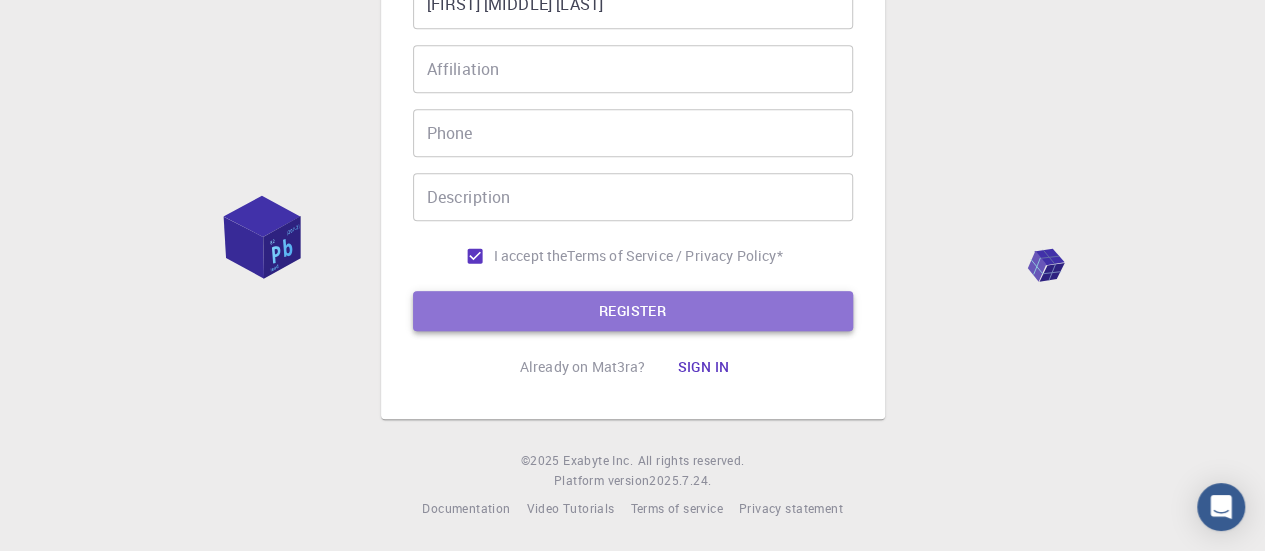 click on "REGISTER" at bounding box center [633, 311] 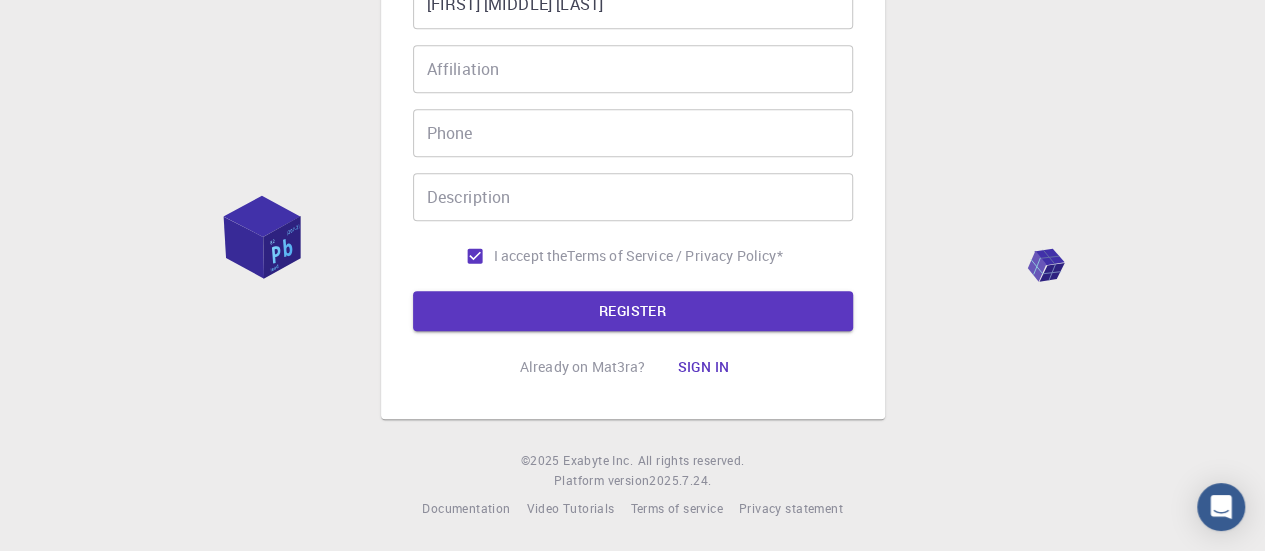 click on "3 Provide additional info Email   * [EMAIL] Email   * username   * [USERNAME] username   * Password   * Password   * Password confirmation   * Password confirmation   * Fullname   * [FIRST] [MIDDLE] [LAST] Fullname   * Affiliation Affiliation Phone Phone Description Description I accept the  Terms of Service / Privacy Policy  * REGISTER Already on Mat3ra? Sign in ©  2025   Exabyte Inc.   All rights reserved. Platform version  2025.7.24 . Documentation Video Tutorials Terms of service Privacy statement" at bounding box center (632, 16) 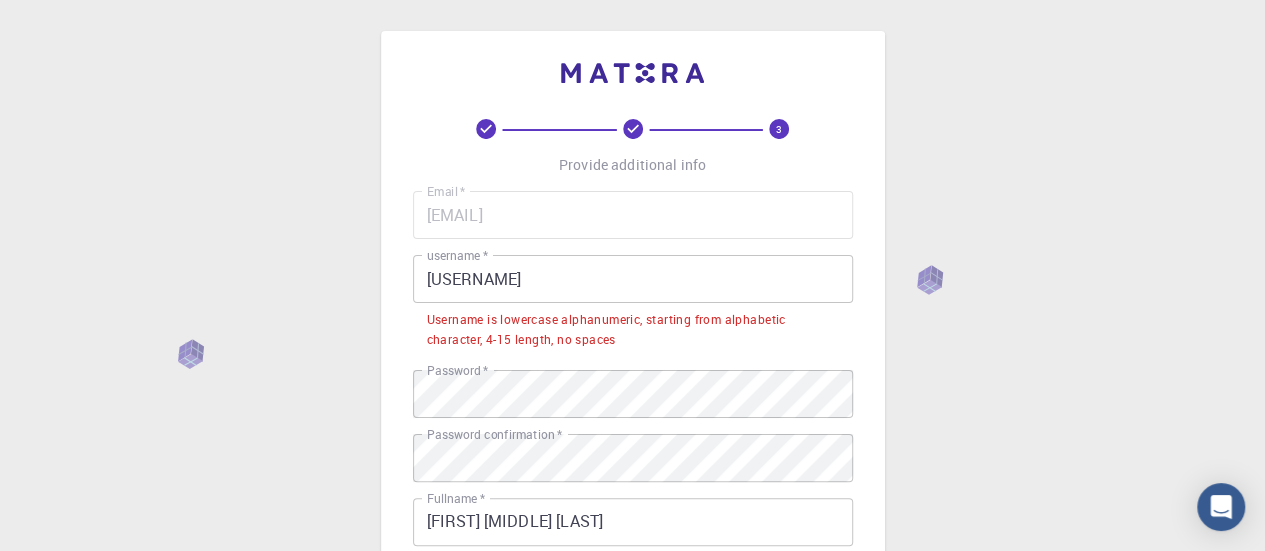 scroll, scrollTop: 0, scrollLeft: 0, axis: both 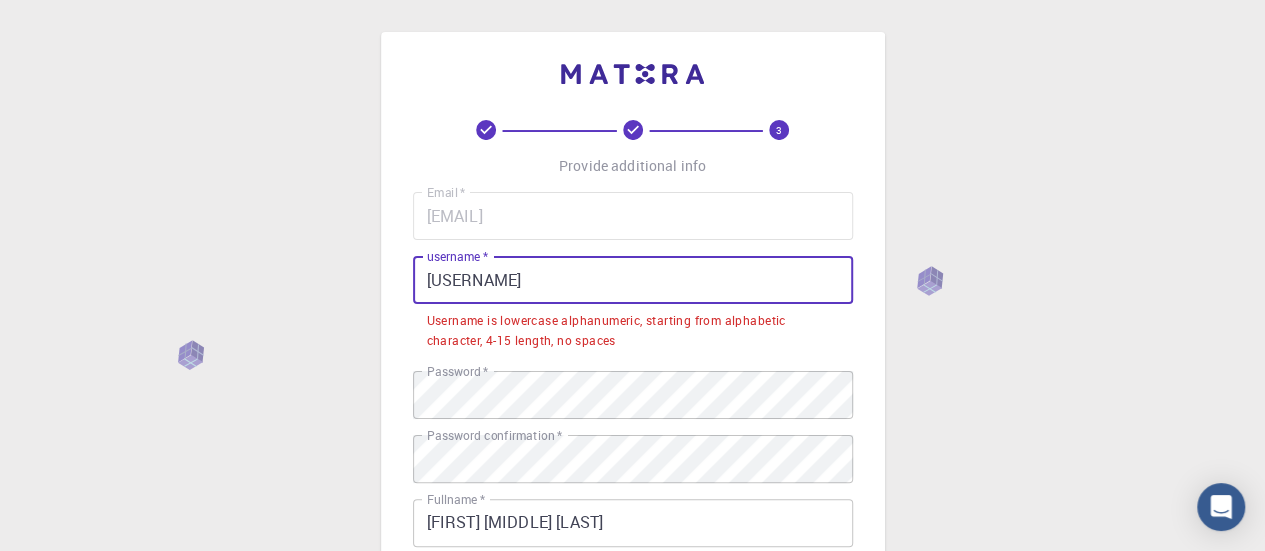 click on "[USERNAME]" at bounding box center (633, 280) 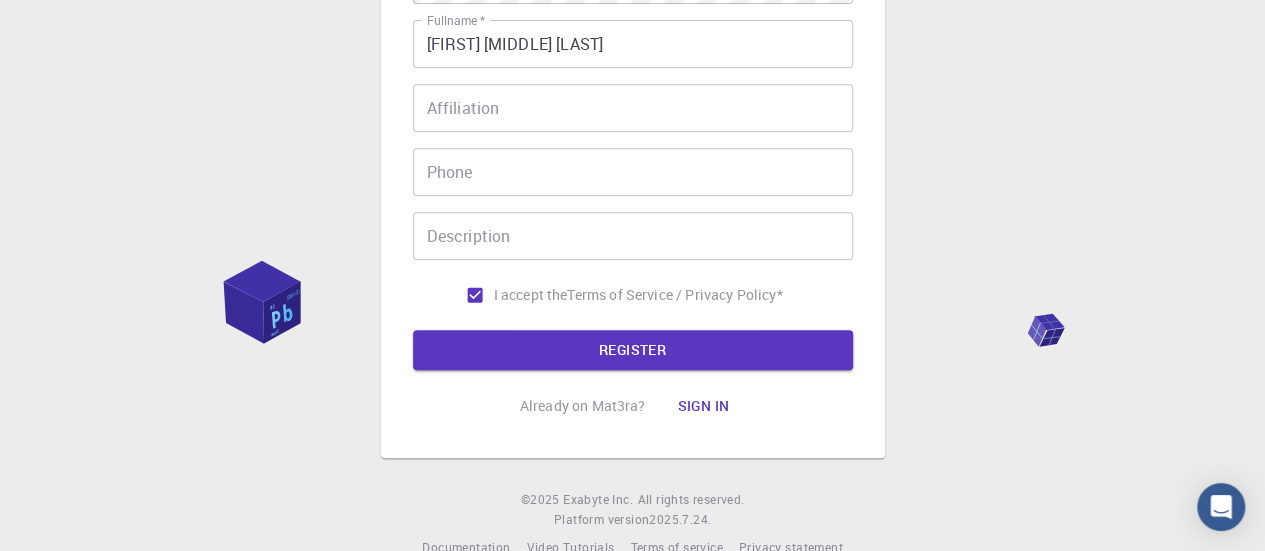 scroll, scrollTop: 468, scrollLeft: 0, axis: vertical 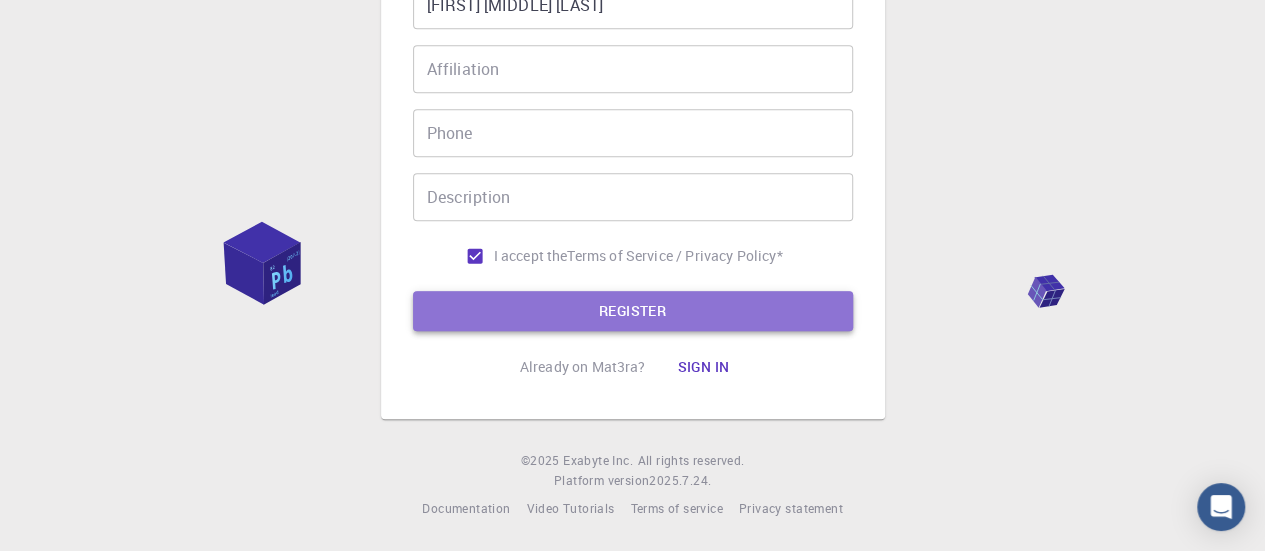 click on "REGISTER" at bounding box center [633, 311] 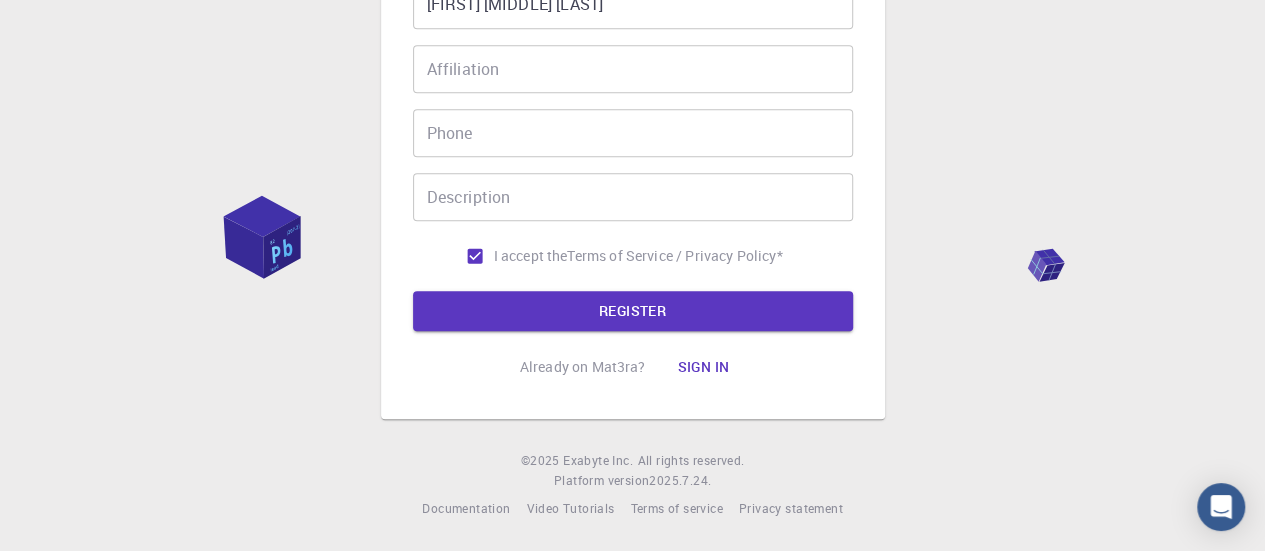 scroll, scrollTop: 0, scrollLeft: 0, axis: both 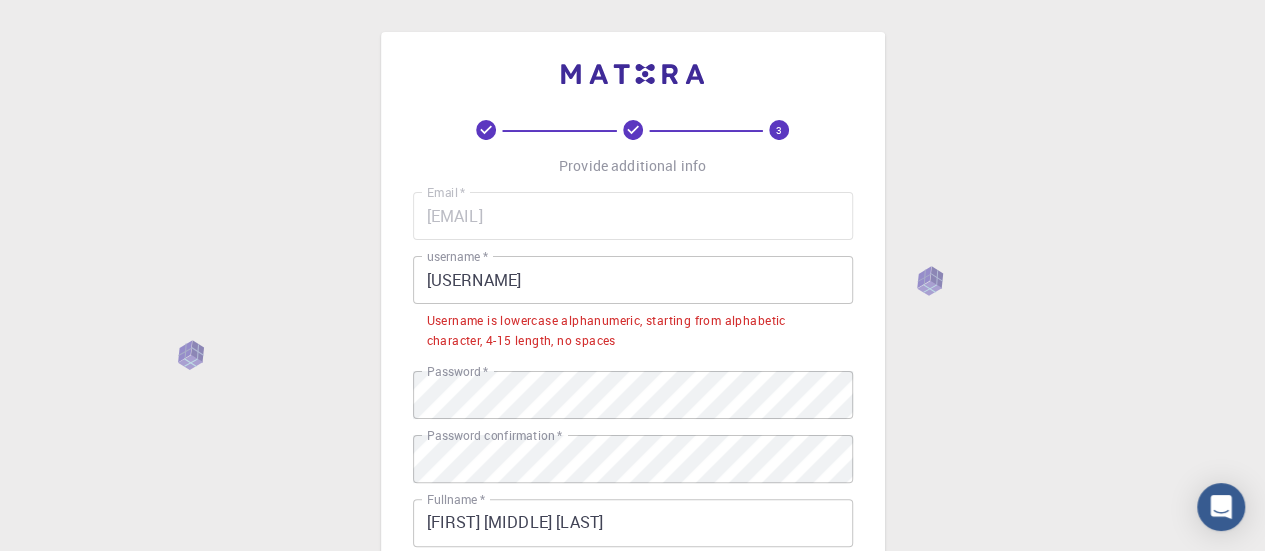 click on "[USERNAME]" at bounding box center [633, 280] 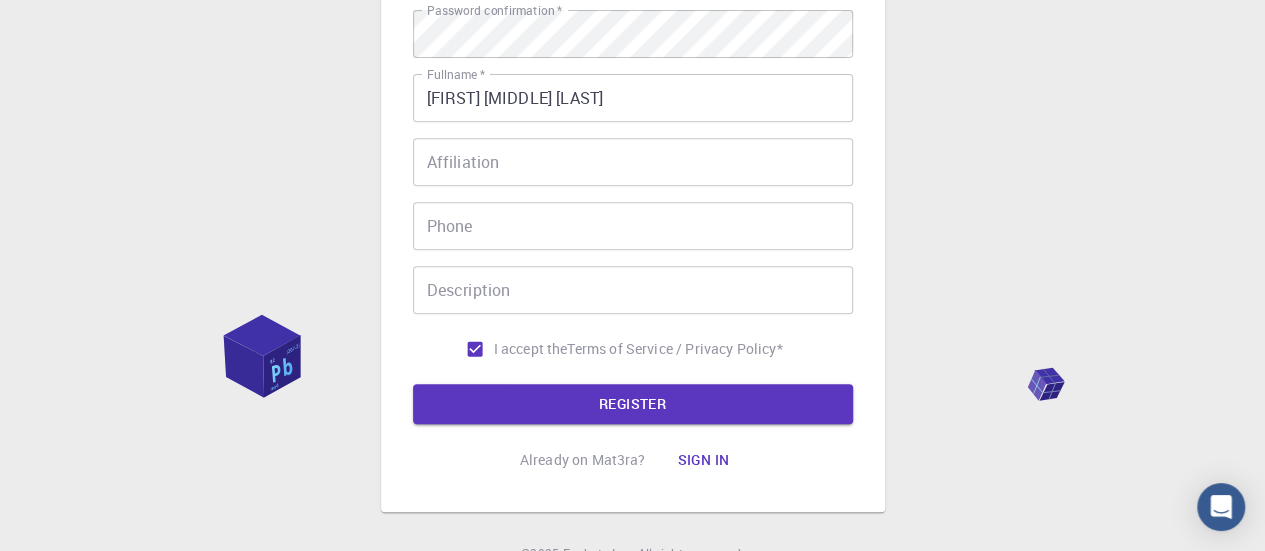 scroll, scrollTop: 468, scrollLeft: 0, axis: vertical 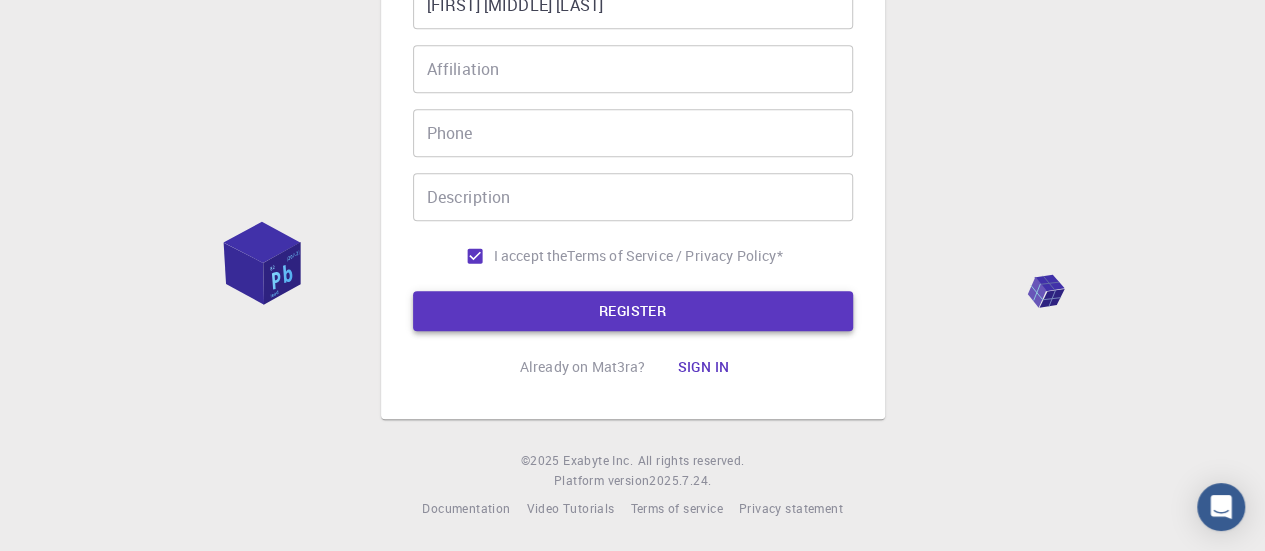 type on "[USERNAME]" 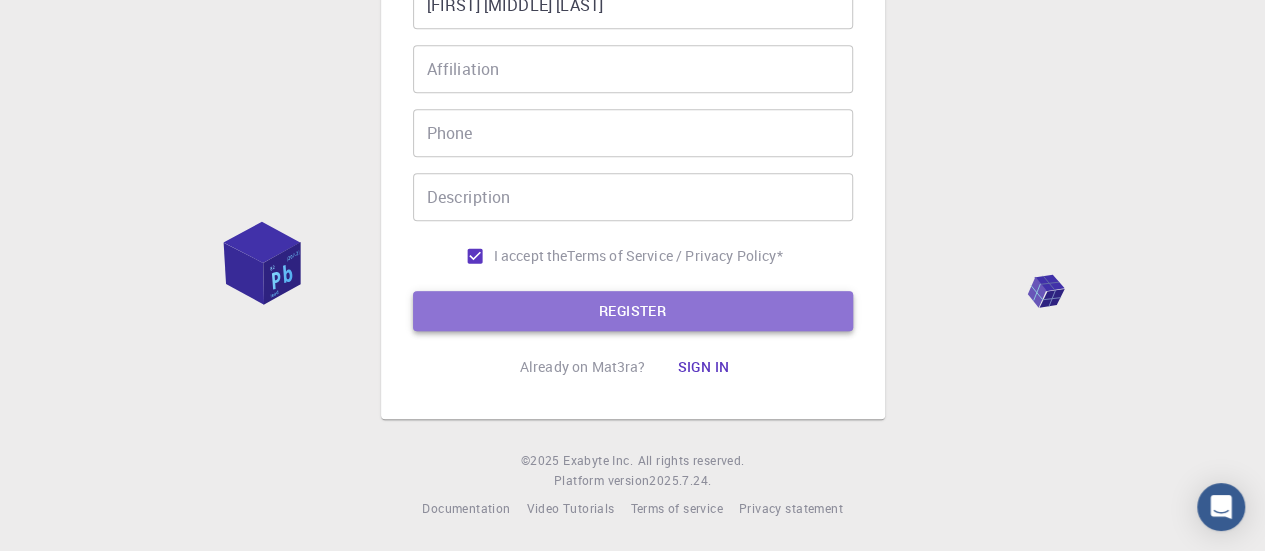 click on "REGISTER" at bounding box center (633, 311) 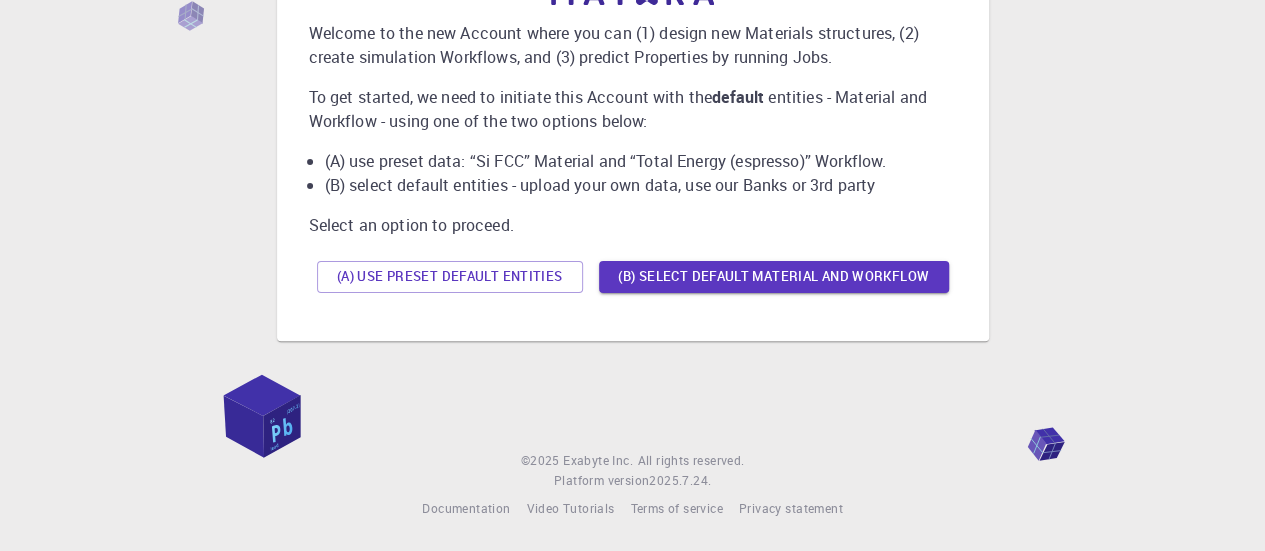 scroll, scrollTop: 0, scrollLeft: 0, axis: both 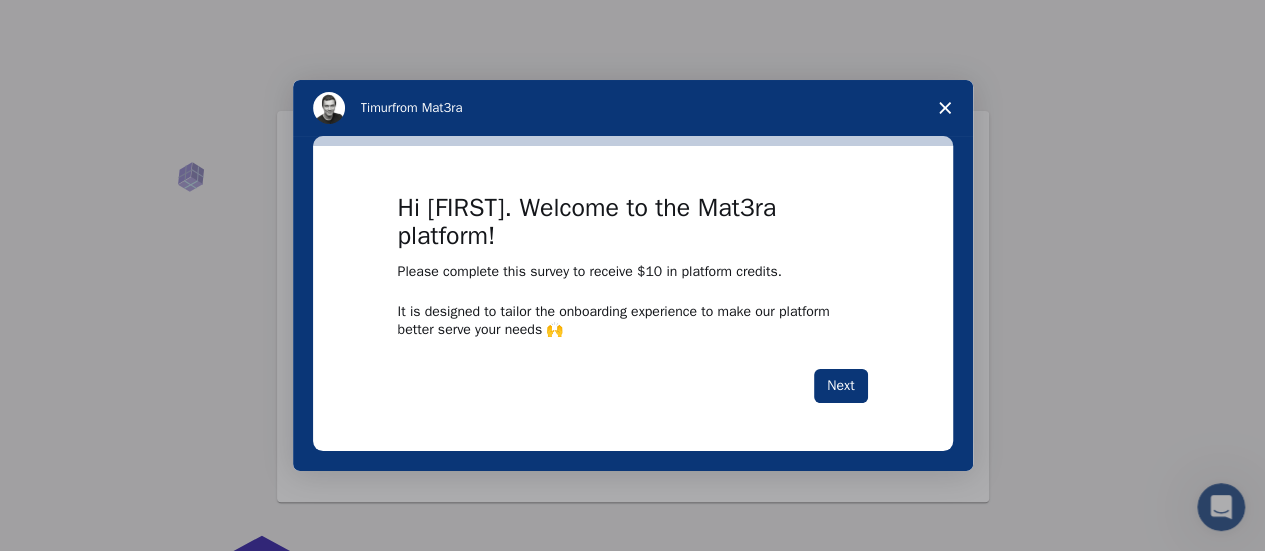 click on "Next" at bounding box center [633, 386] 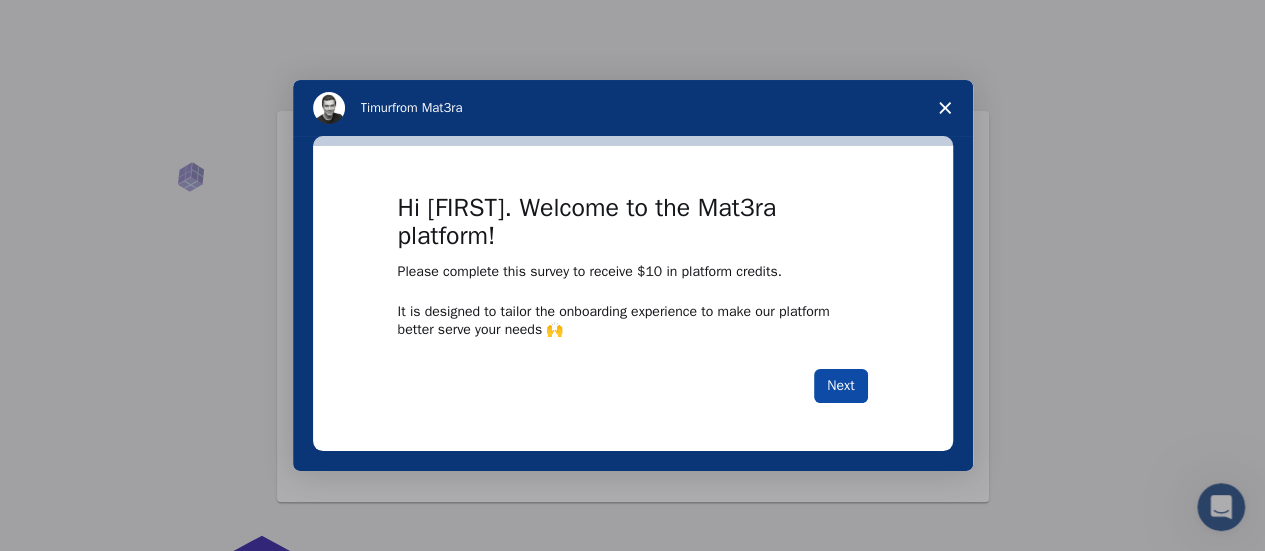 click on "Next" at bounding box center (840, 386) 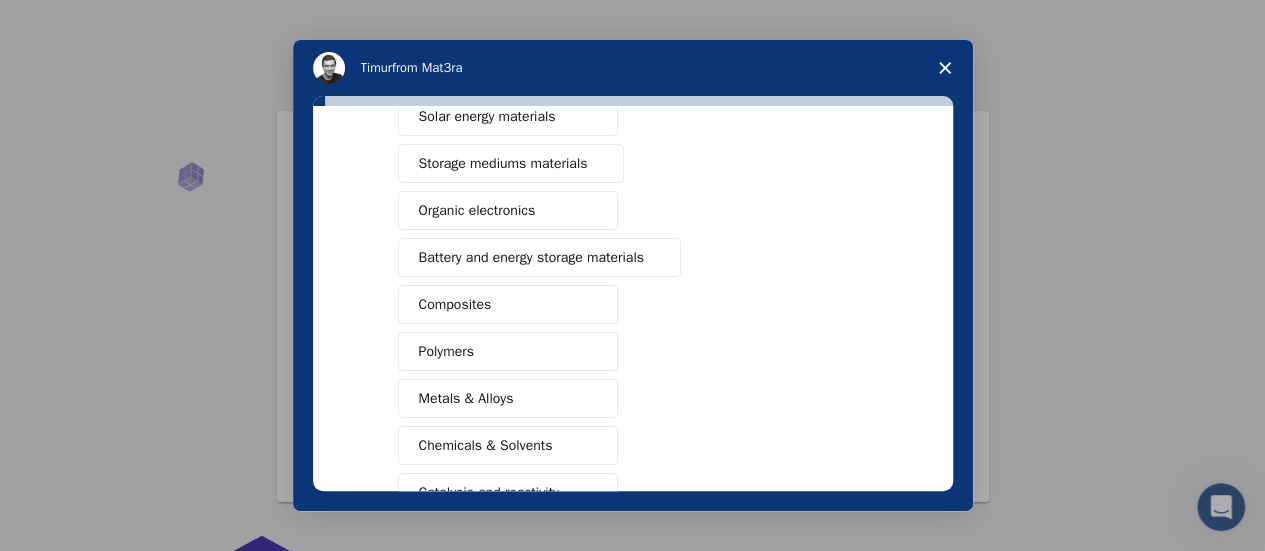 scroll, scrollTop: 180, scrollLeft: 0, axis: vertical 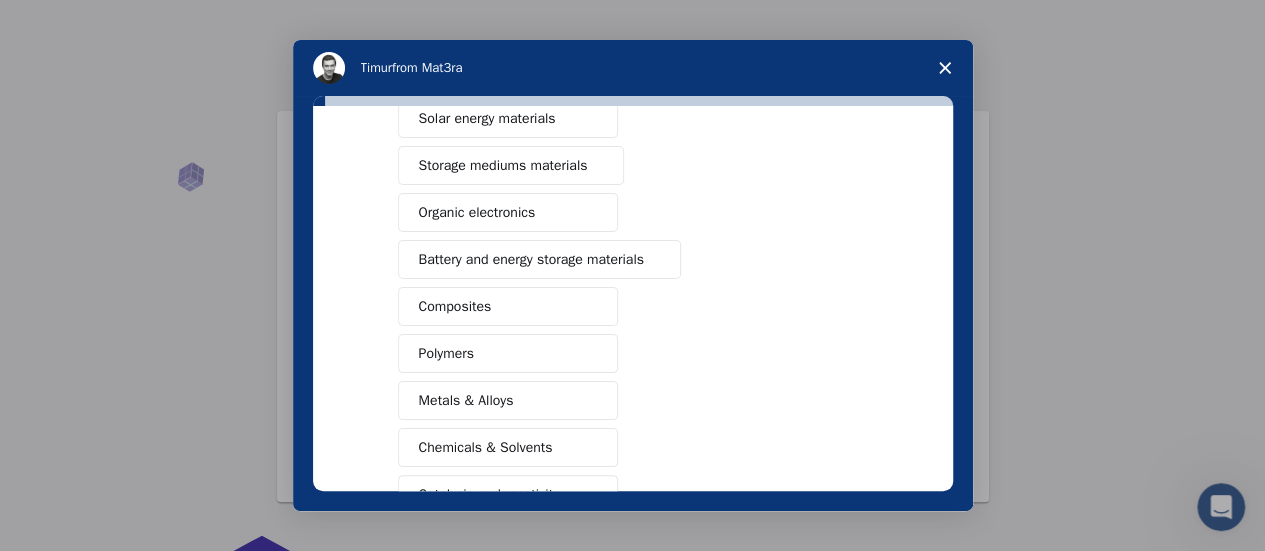 click on "Composites" at bounding box center (508, 306) 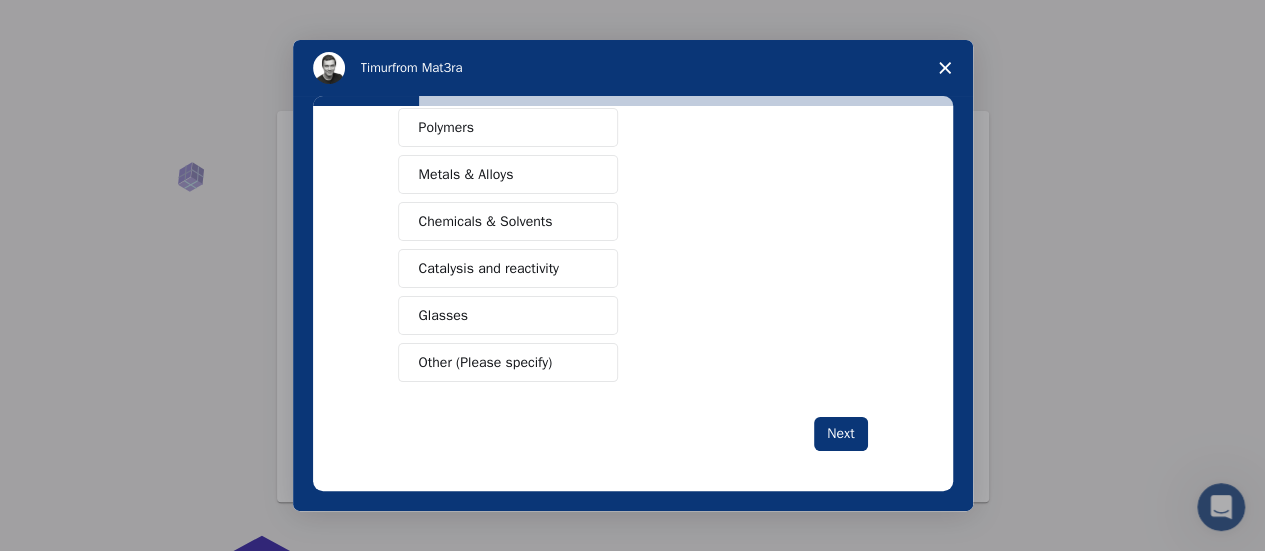 scroll, scrollTop: 404, scrollLeft: 0, axis: vertical 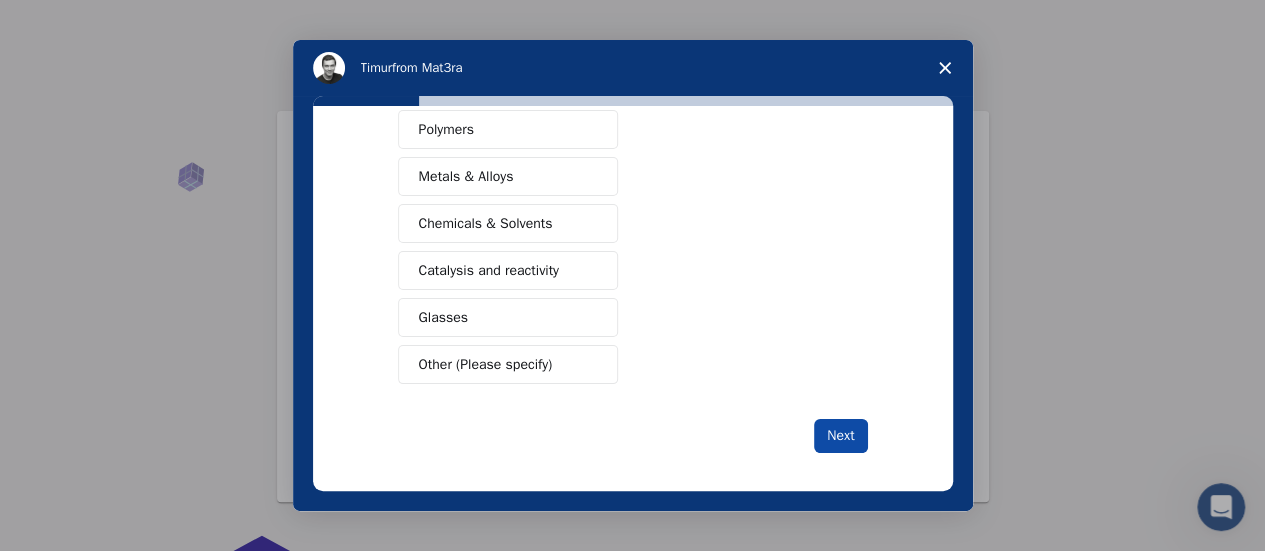 click on "Next" at bounding box center (840, 436) 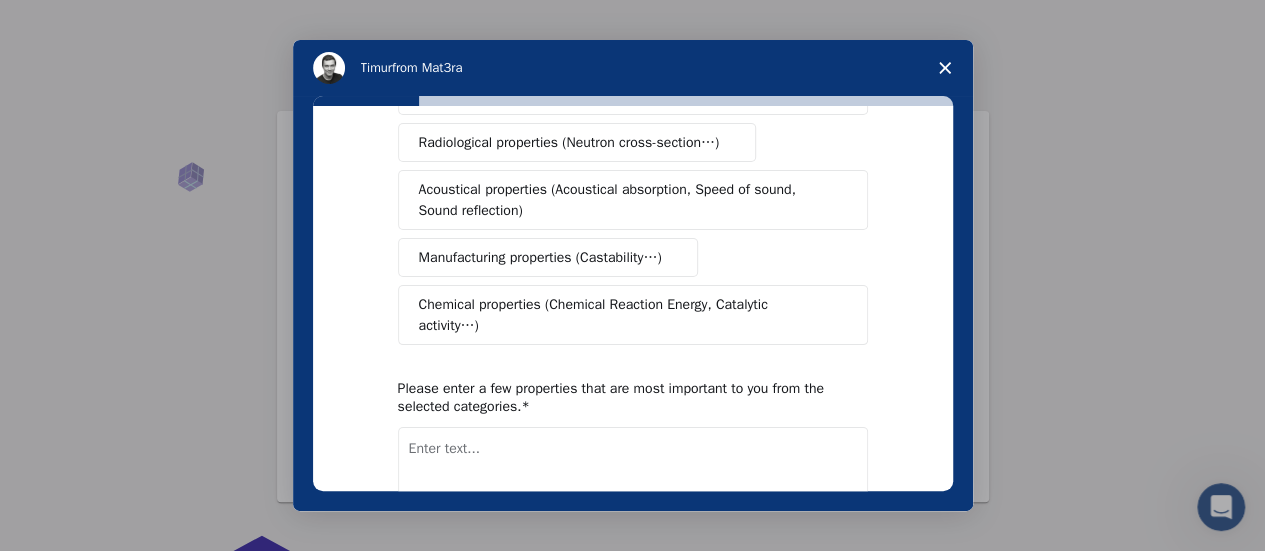 scroll, scrollTop: 0, scrollLeft: 0, axis: both 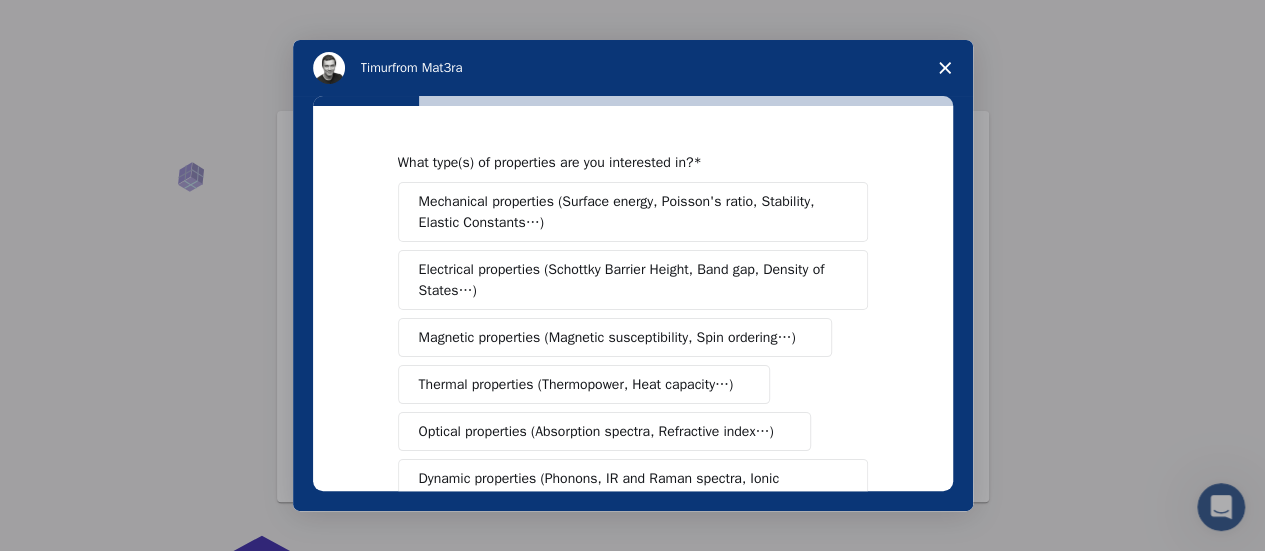 click on "Mechanical properties (Surface energy, Poisson's ratio, Stability, Elastic Constants…)" at bounding box center [626, 212] 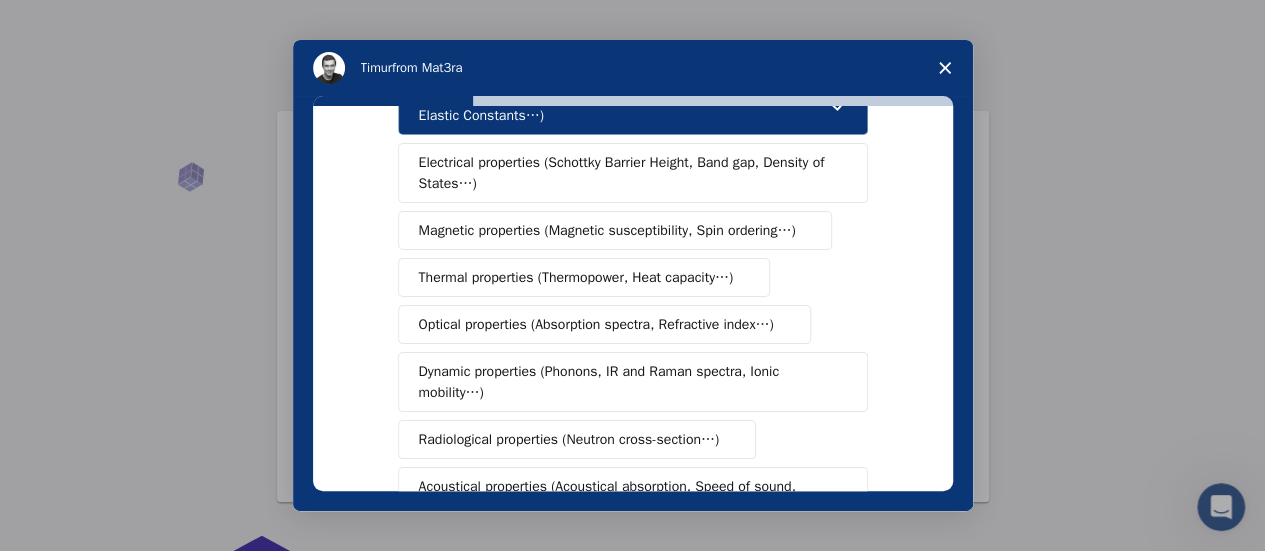 scroll, scrollTop: 112, scrollLeft: 0, axis: vertical 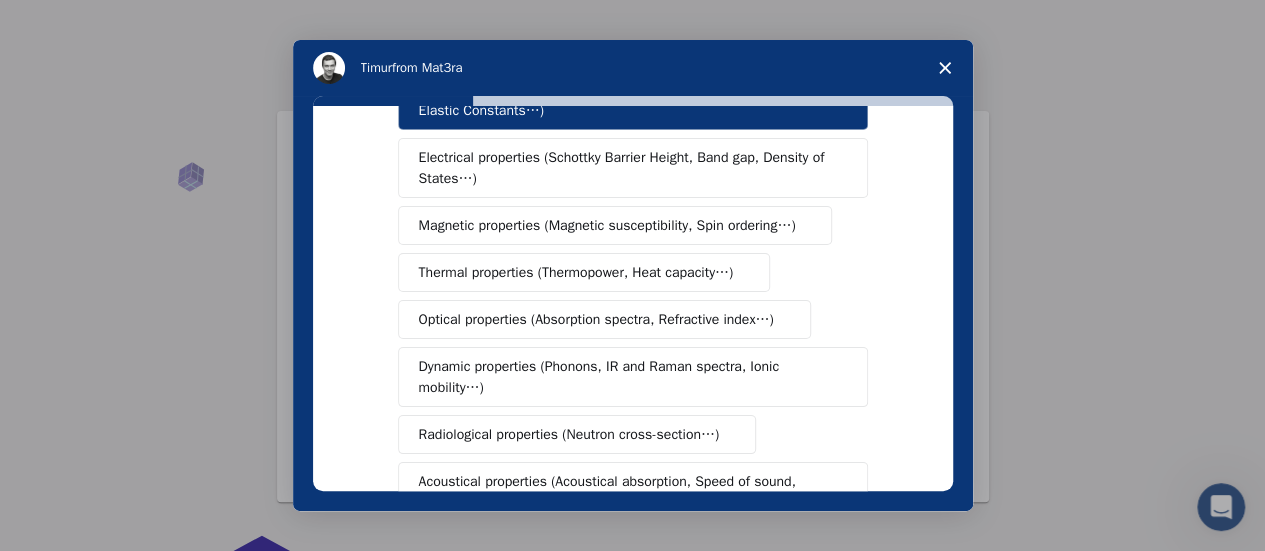 click on "Thermal properties (Thermopower, Heat capacity…)" at bounding box center (576, 272) 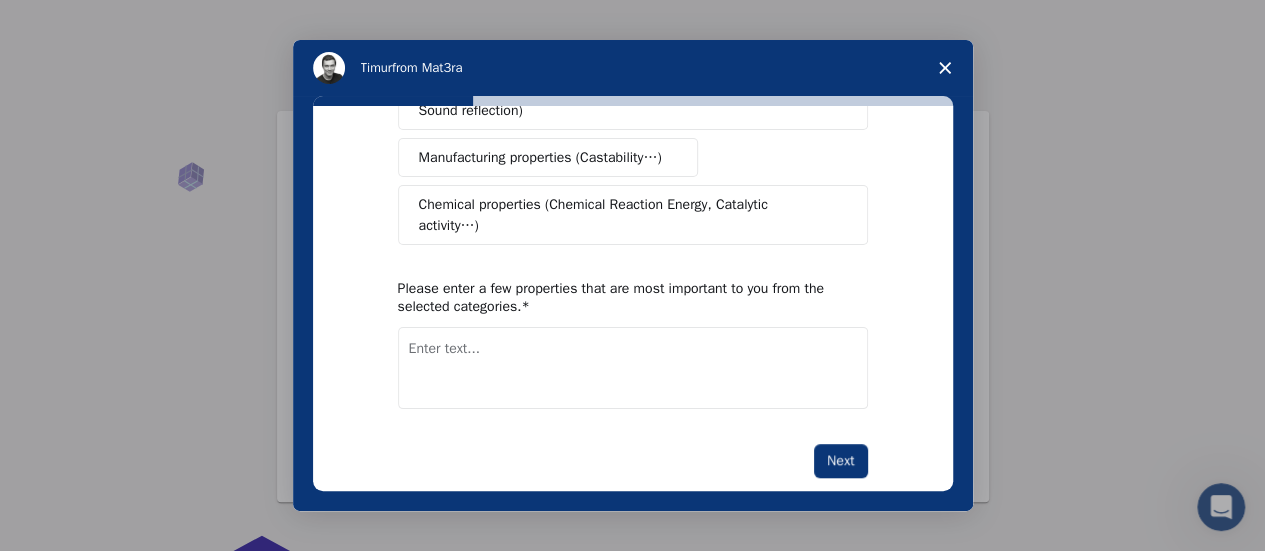 scroll, scrollTop: 507, scrollLeft: 0, axis: vertical 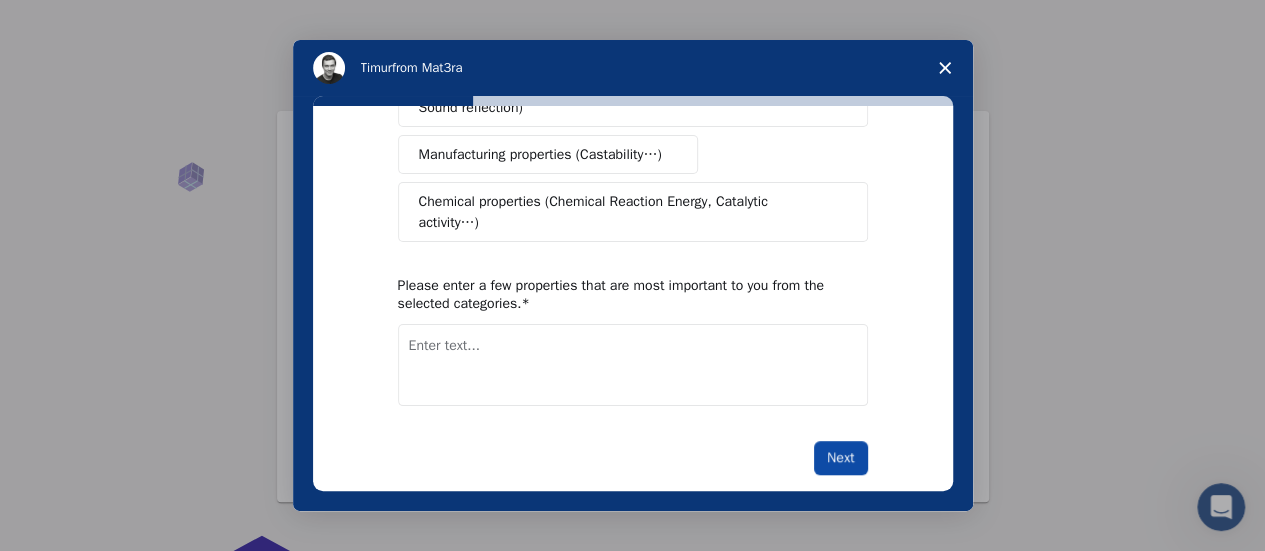 click on "Next" at bounding box center (840, 458) 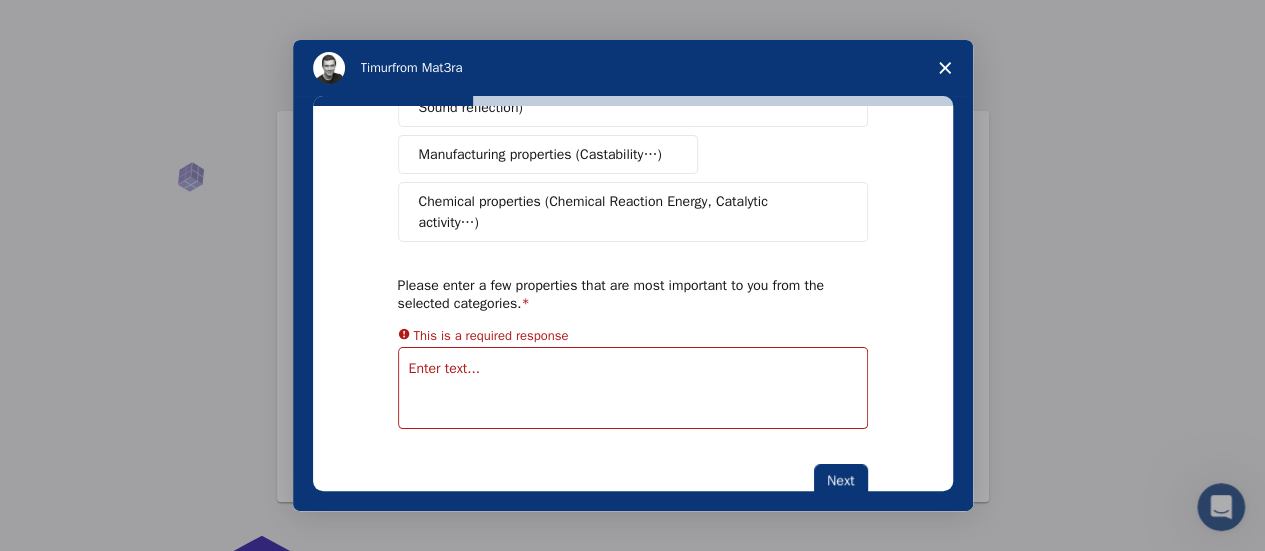 click at bounding box center (633, 388) 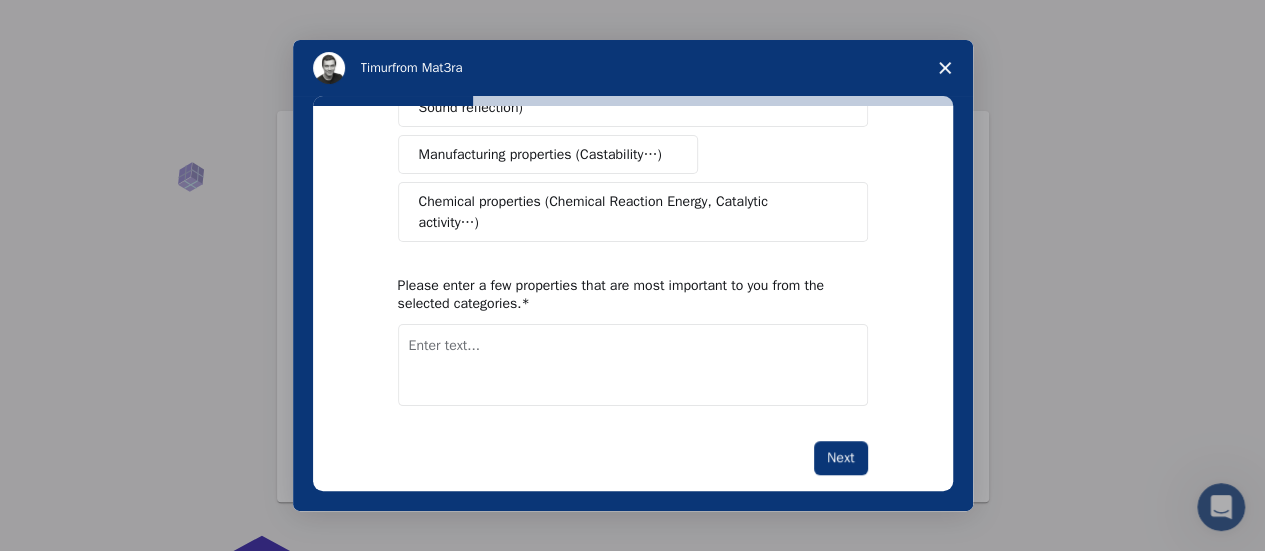 scroll, scrollTop: 507, scrollLeft: 0, axis: vertical 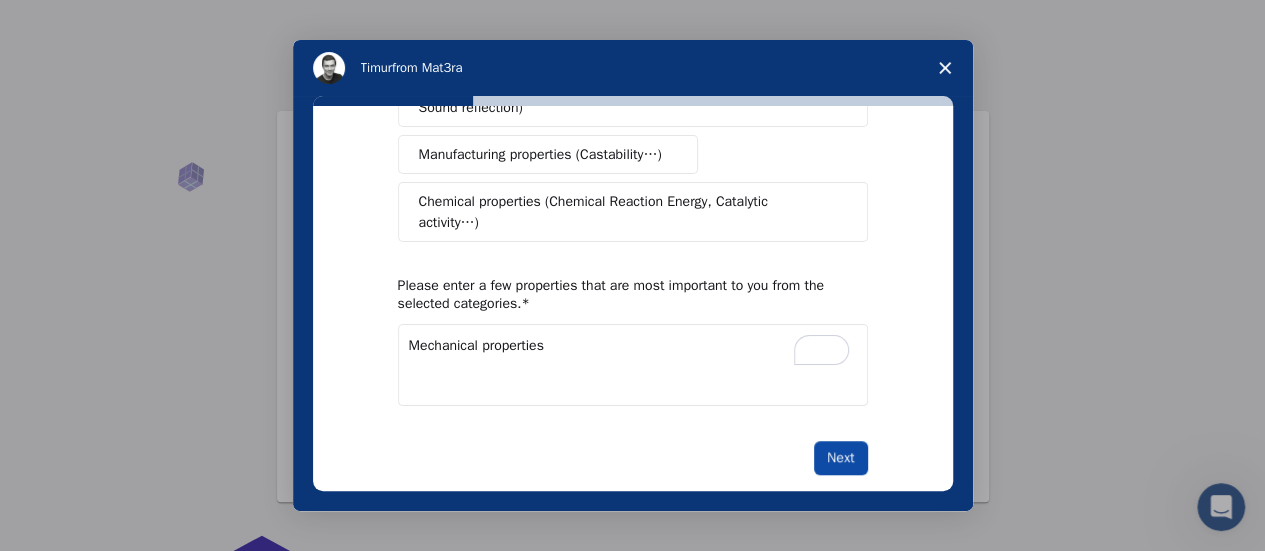 type on "Mechanical properties" 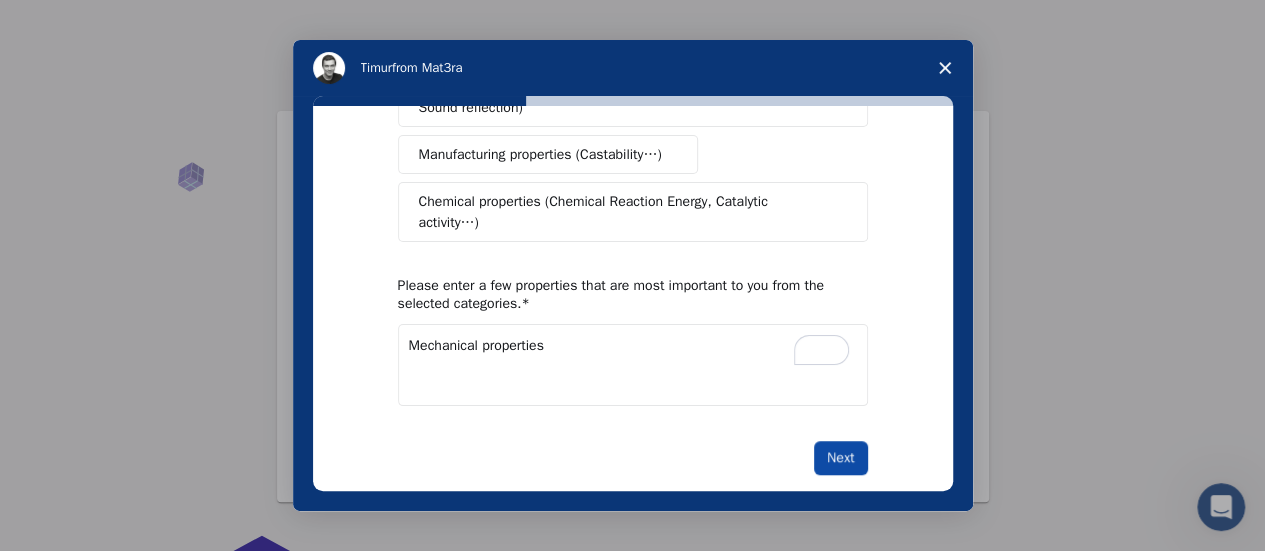click on "Next" at bounding box center [840, 458] 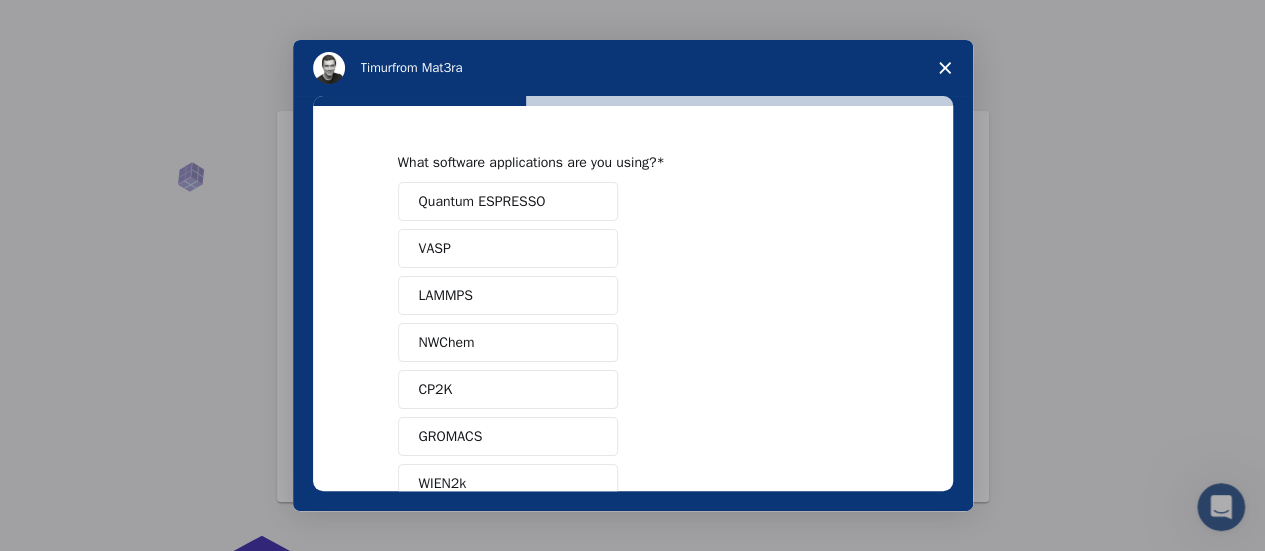 click on "Quantum ESPRESSO VASP LAMMPS NWChem CP2K GROMACS WIEN2k Your Python scripts Machine Learning frameworks Other (Please specify)" at bounding box center (633, 413) 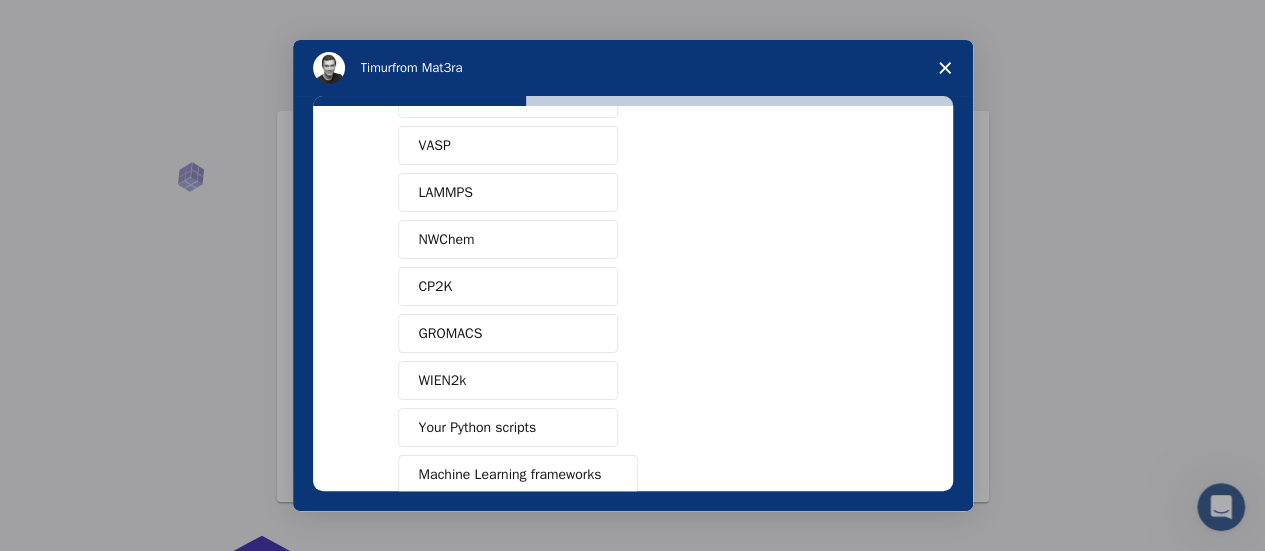 scroll, scrollTop: 240, scrollLeft: 0, axis: vertical 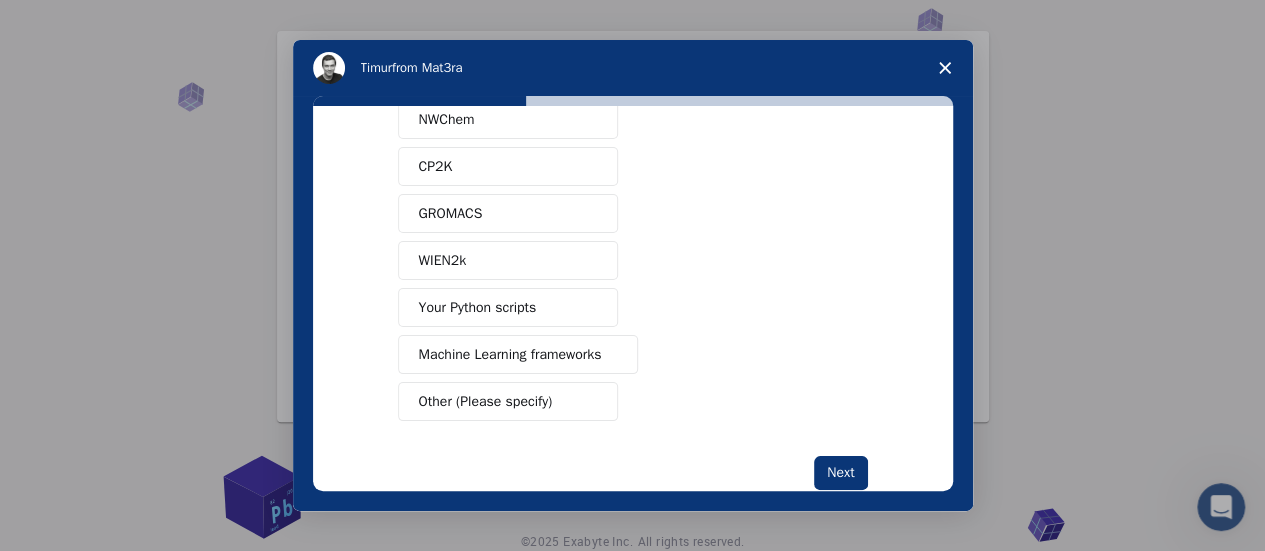 click on "Machine Learning frameworks" at bounding box center (510, 354) 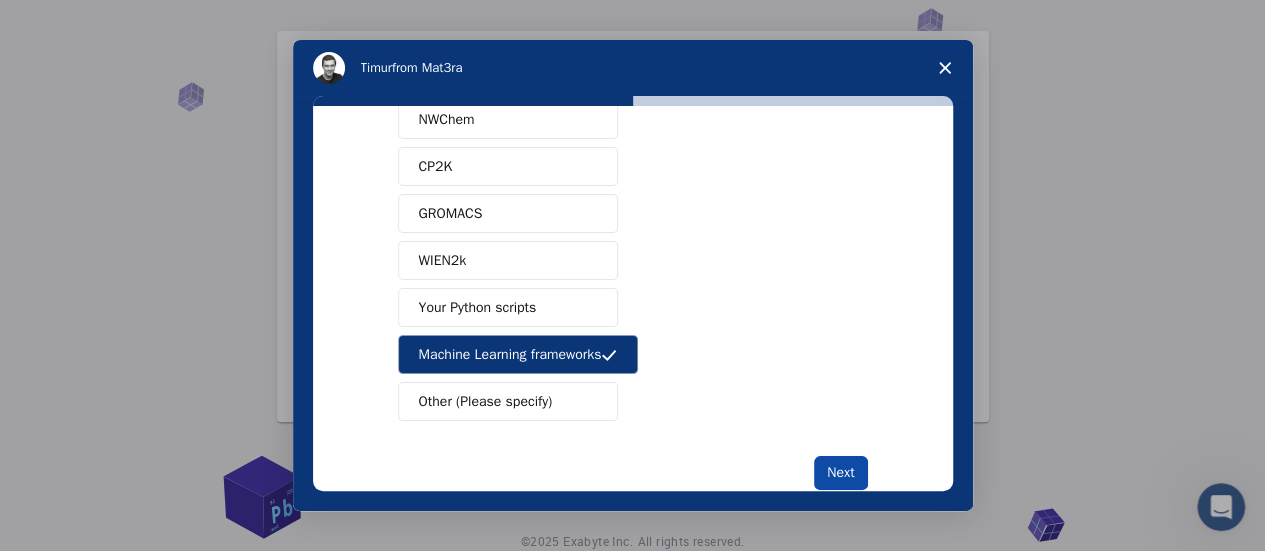 click on "Next" at bounding box center (840, 473) 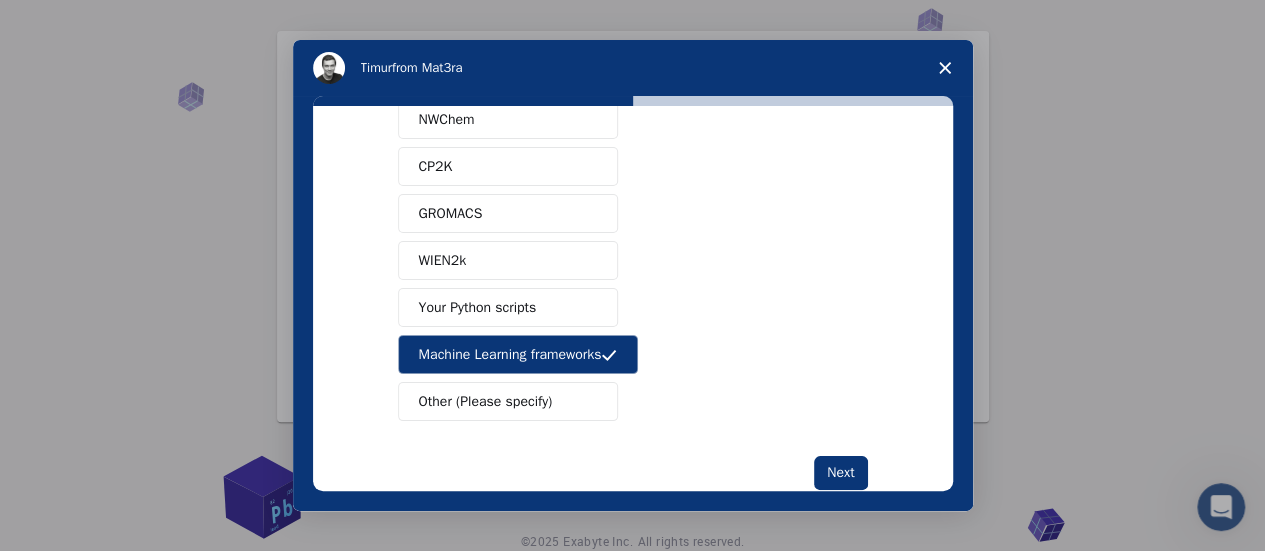 scroll, scrollTop: 0, scrollLeft: 0, axis: both 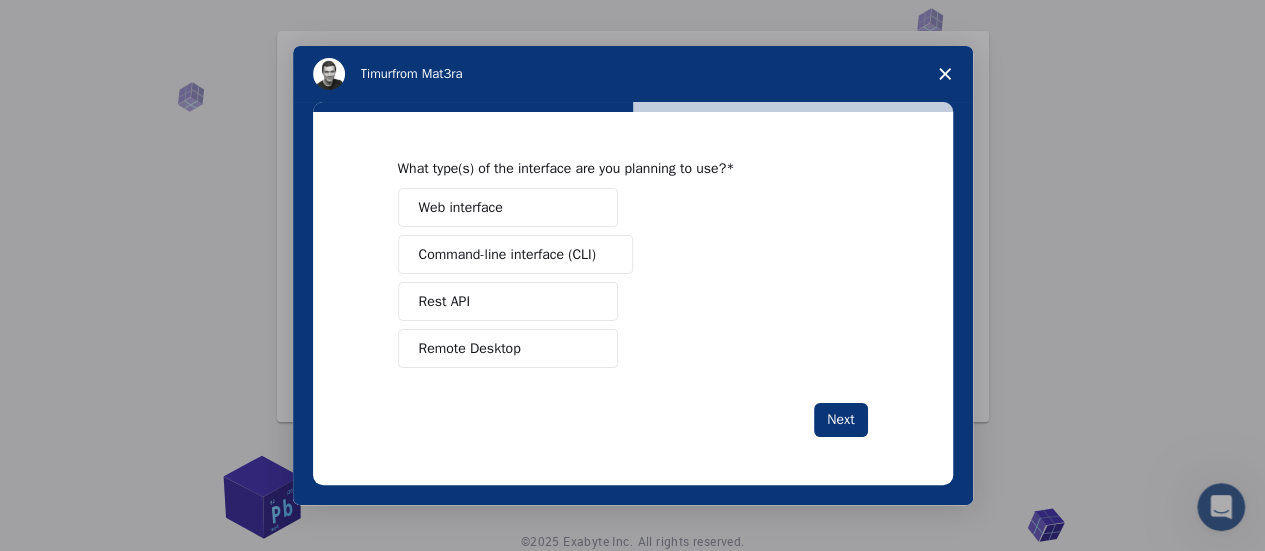 click on "Web interface" at bounding box center (508, 207) 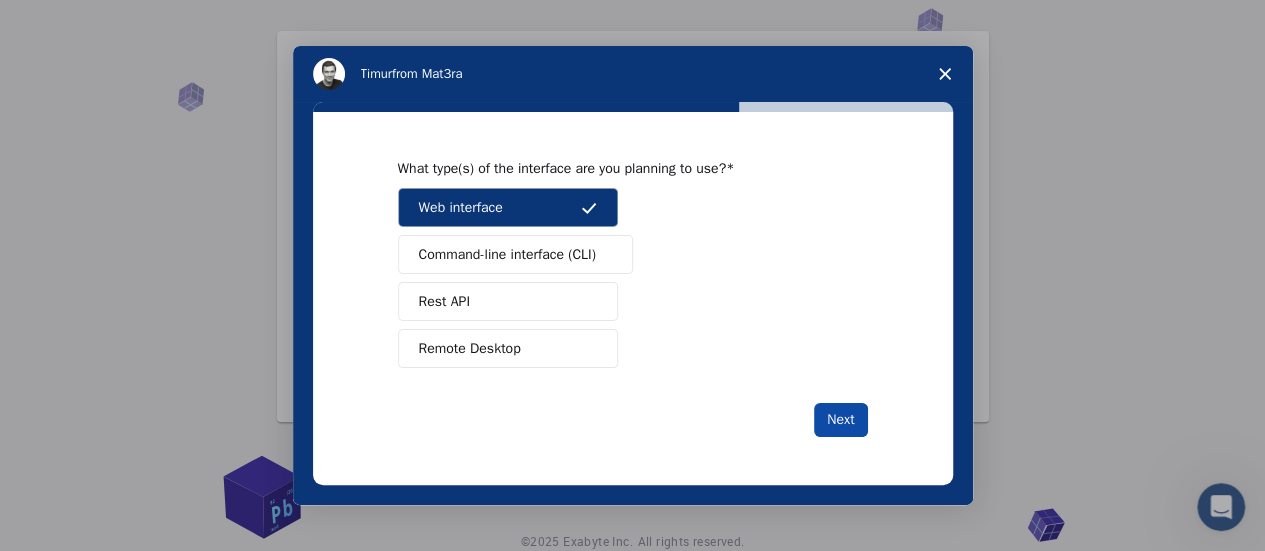 click on "Next" at bounding box center [840, 420] 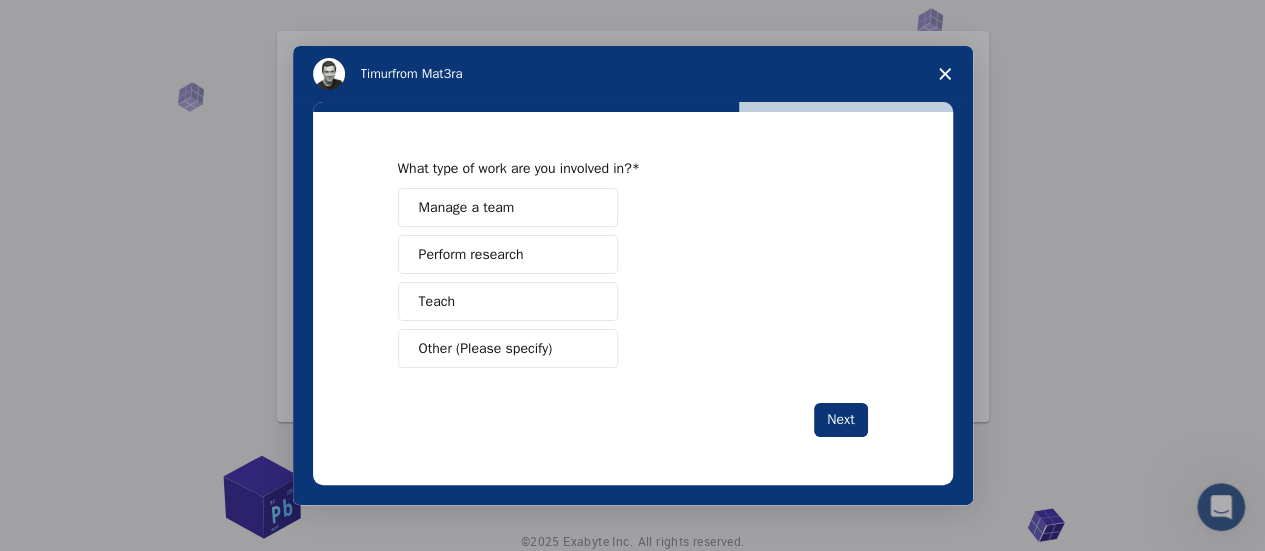 click on "Teach" at bounding box center (508, 301) 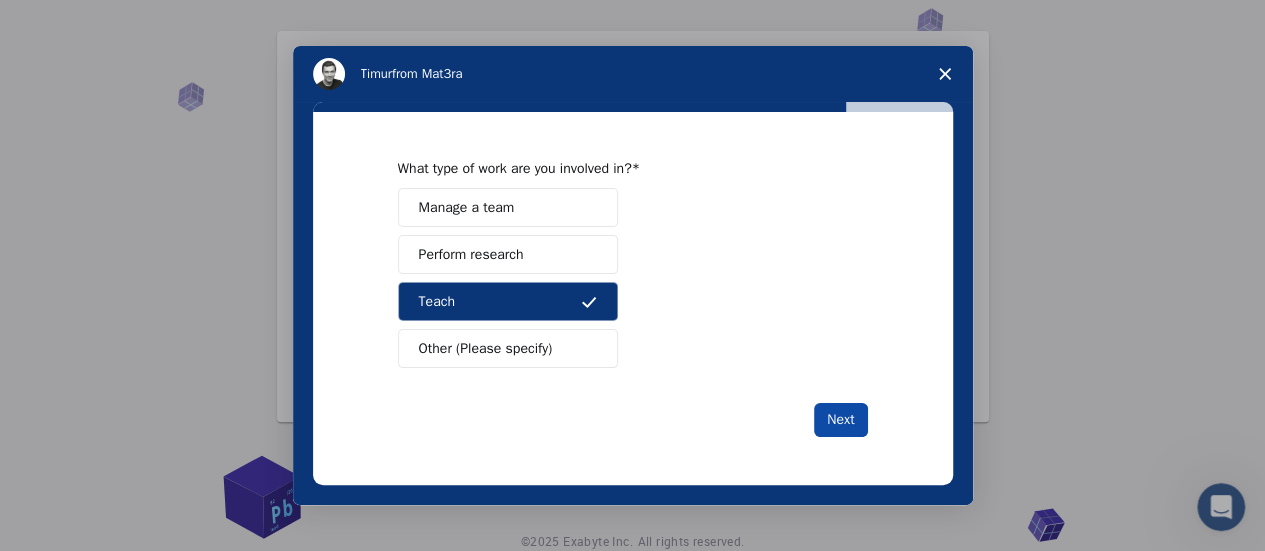 click on "Next" at bounding box center [840, 420] 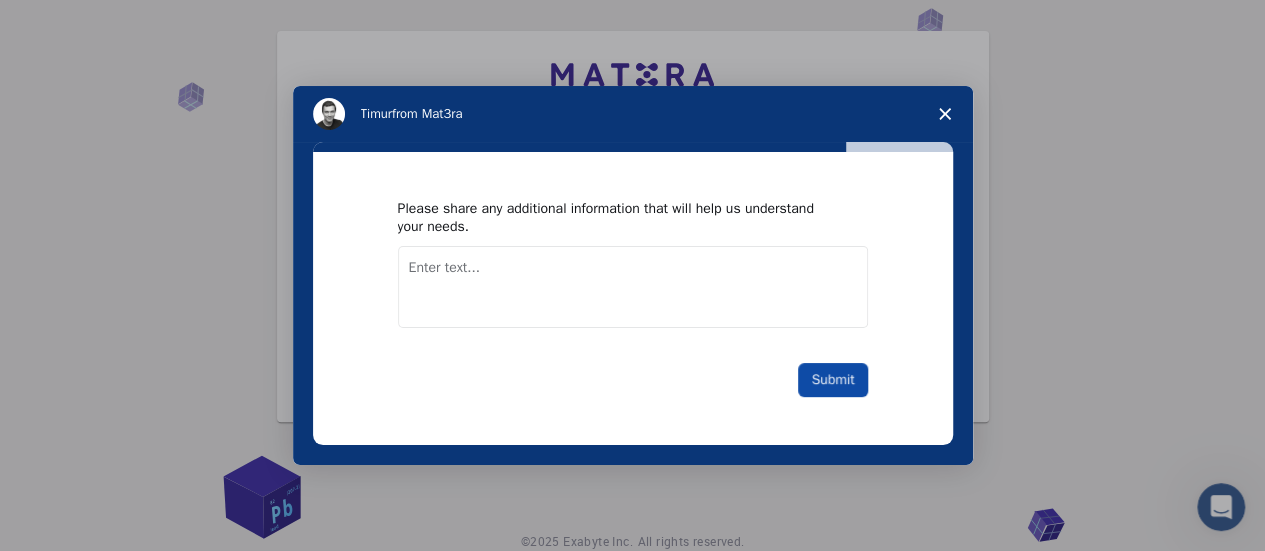 click on "Submit" at bounding box center [832, 380] 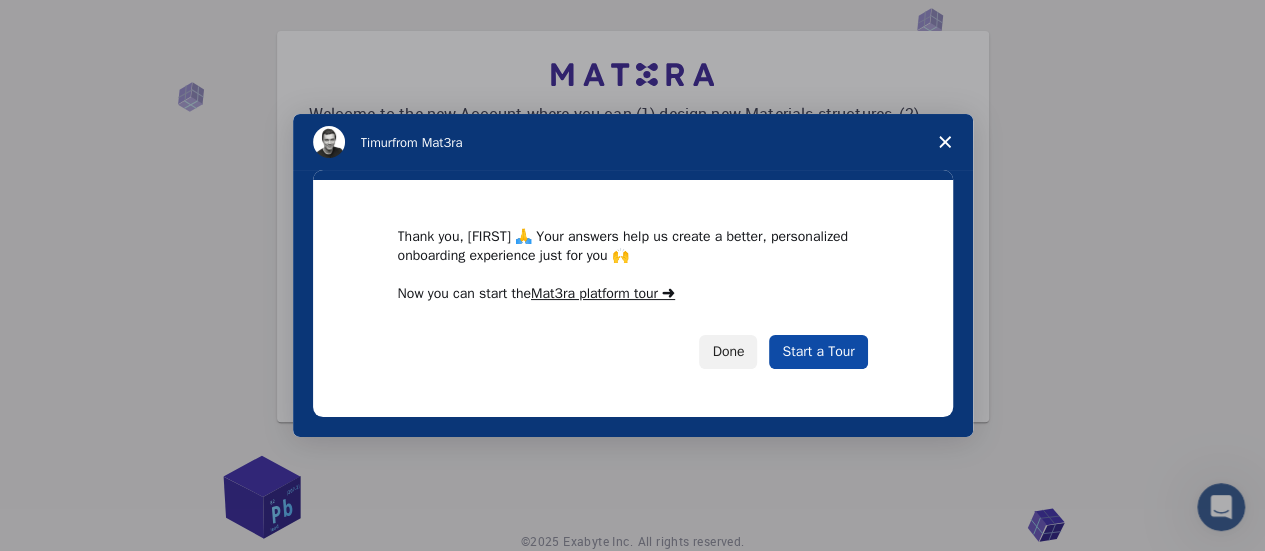 click on "Start a Tour" at bounding box center (818, 352) 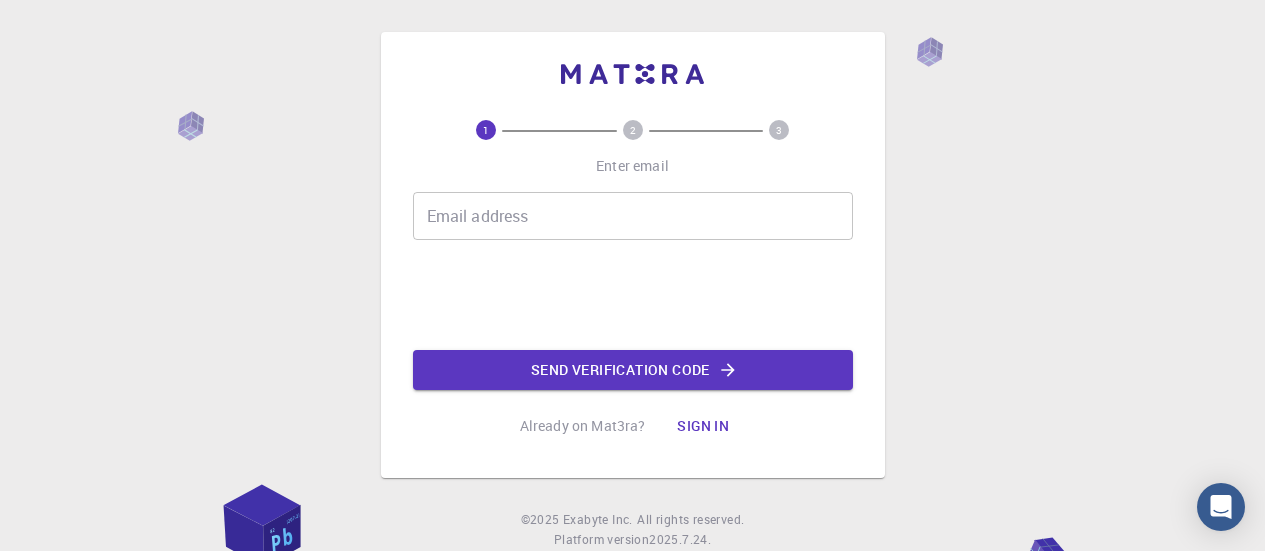 scroll, scrollTop: 0, scrollLeft: 0, axis: both 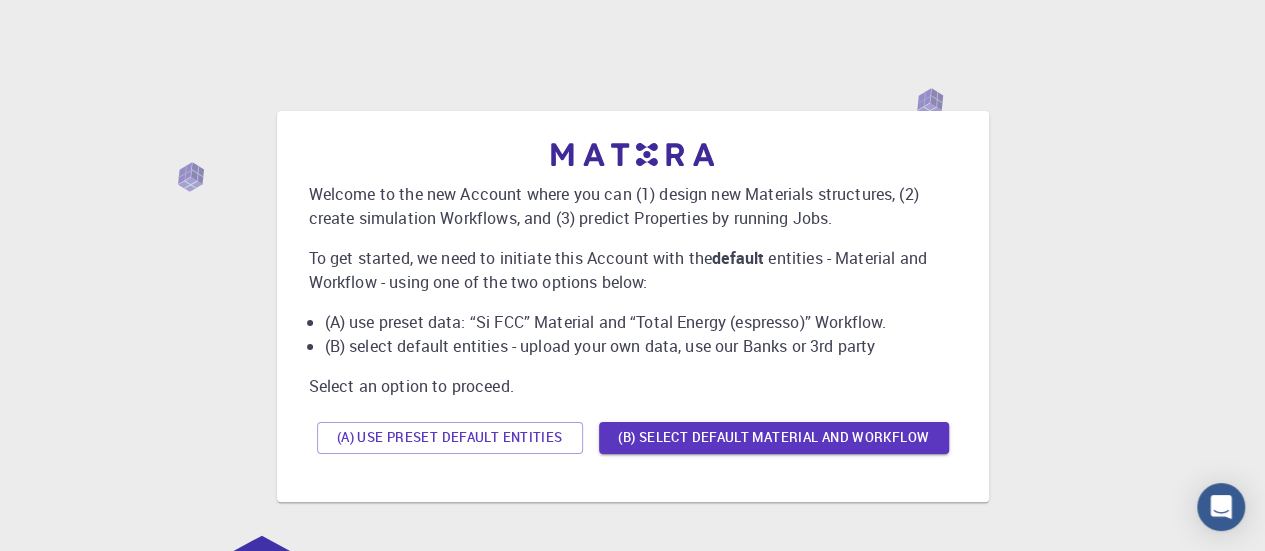 click on "Welcome to the new Account where you can (1) design new Materials structures, (2) create simulation Workflows, and (3) predict Properties by running Jobs. To get started, we need to initiate this Account with the  default   entities - Material and Workflow - using one of the two options below: (A) use preset data: “Si FCC” Material and “Total Energy (espresso)” Workflow. (B) select default entities - upload your own data, use our Banks or 3rd party Select an option to proceed. (A) Use preset default entities (B) Select default material and workflow" at bounding box center (632, 306) 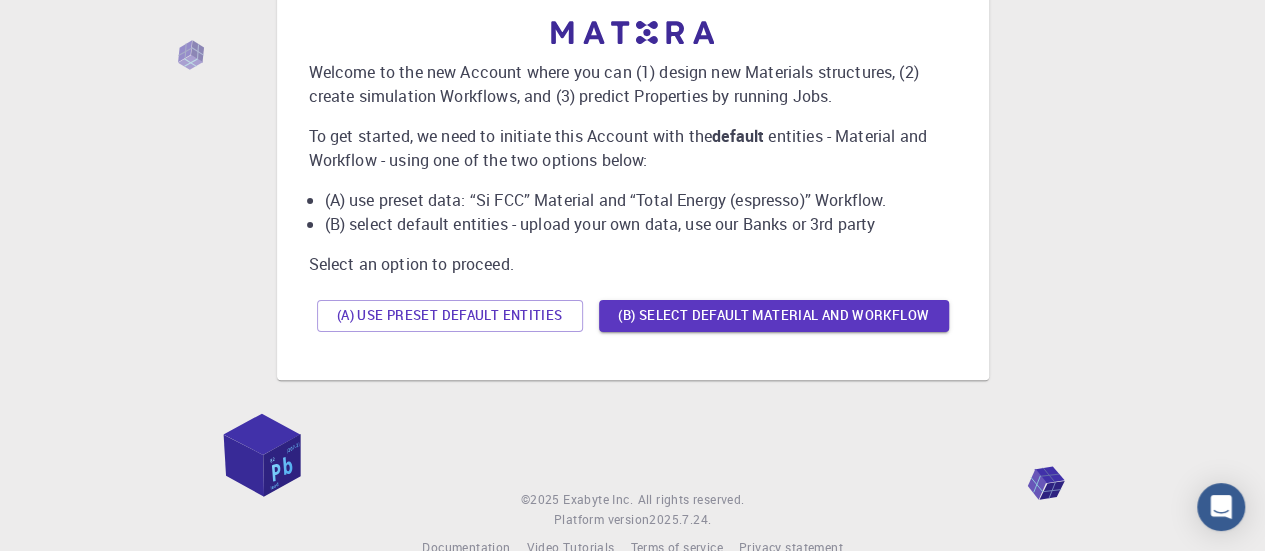 scroll, scrollTop: 2, scrollLeft: 0, axis: vertical 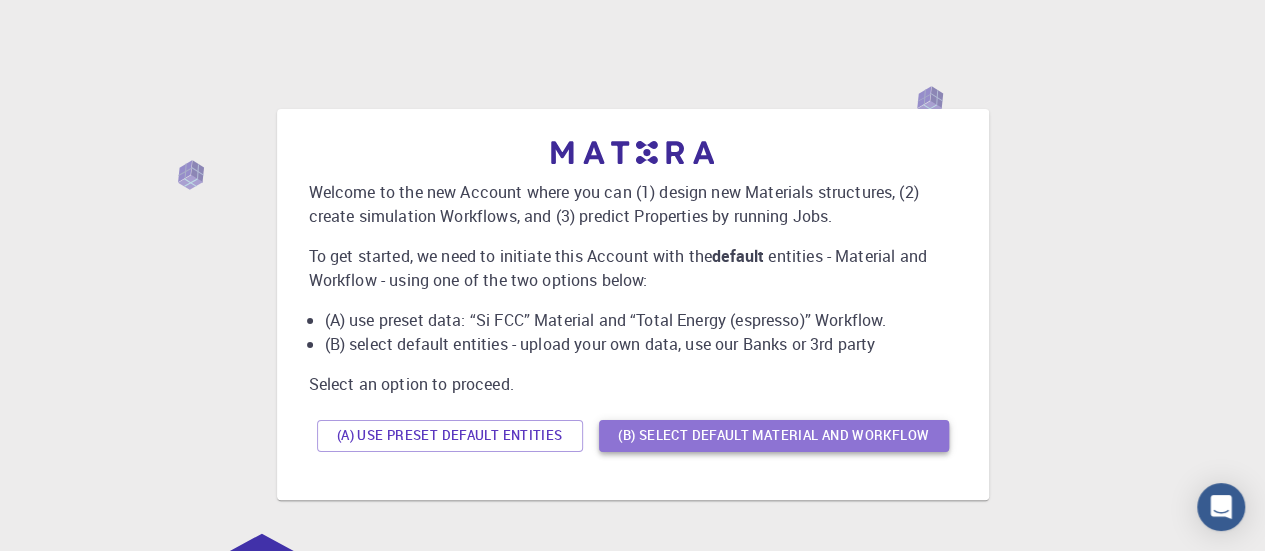 click on "(B) Select default material and workflow" at bounding box center [774, 436] 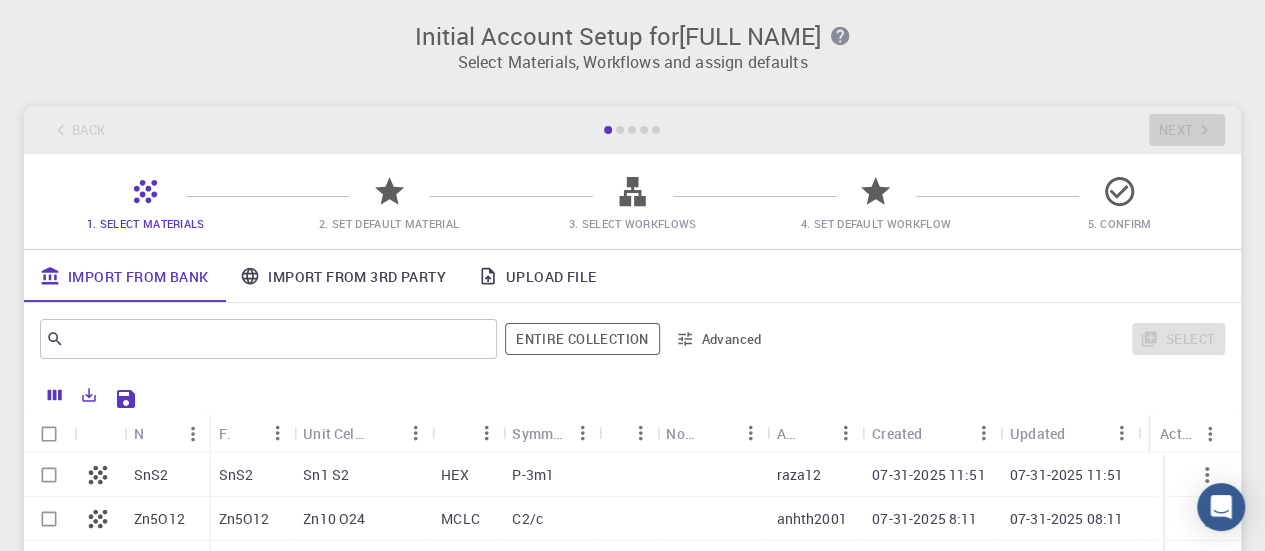 click on "Select Materials, Workflows and assign defaults" at bounding box center (632, 62) 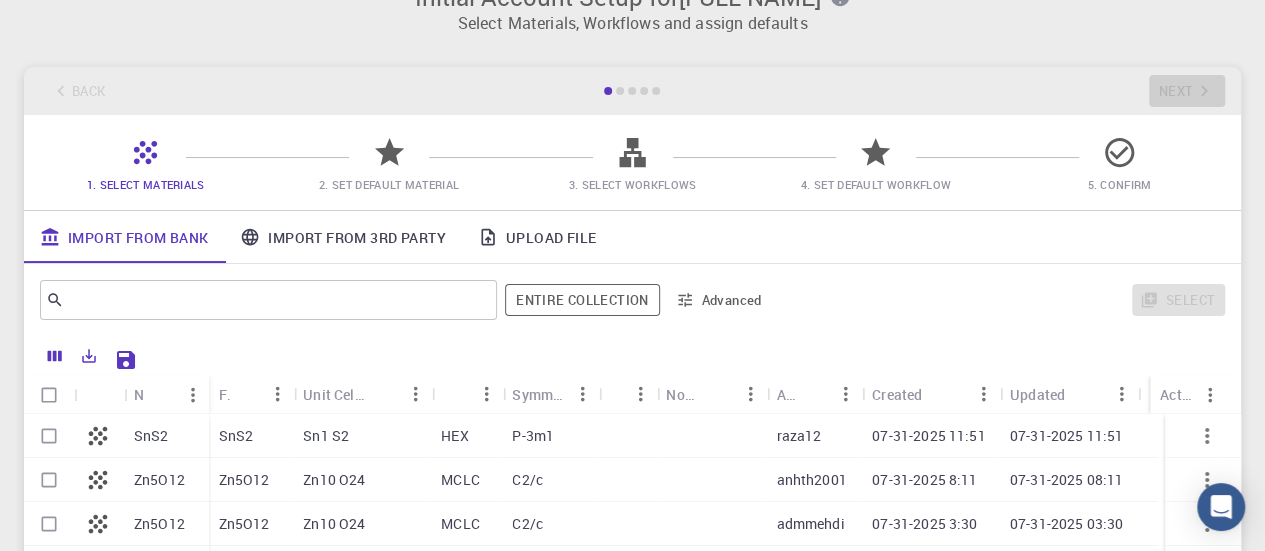 scroll, scrollTop: 39, scrollLeft: 0, axis: vertical 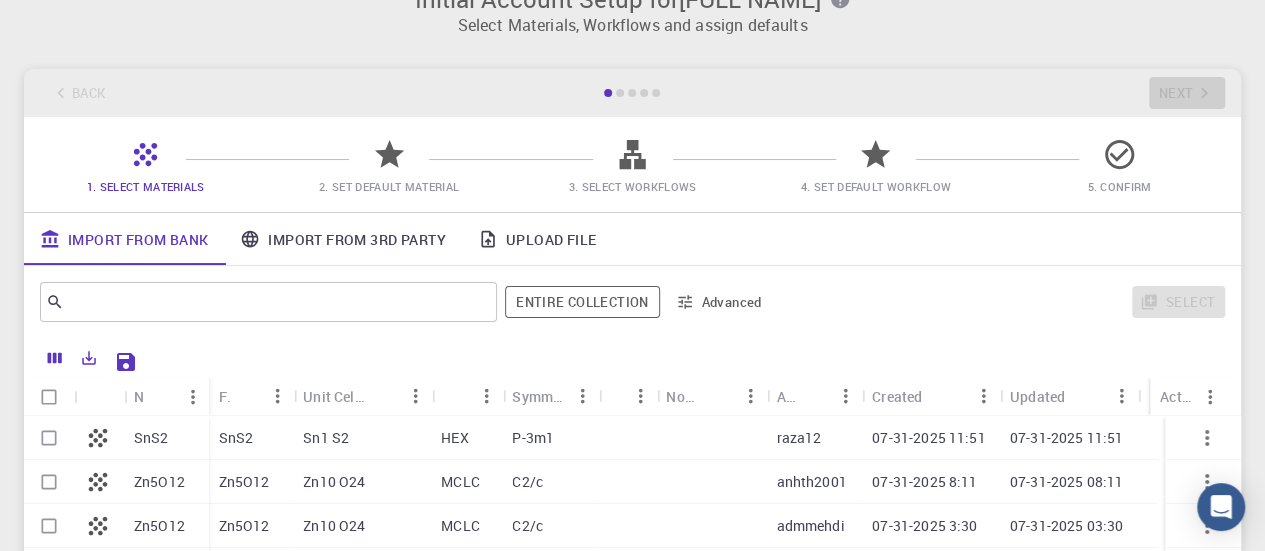click on "SnS2" at bounding box center (236, 438) 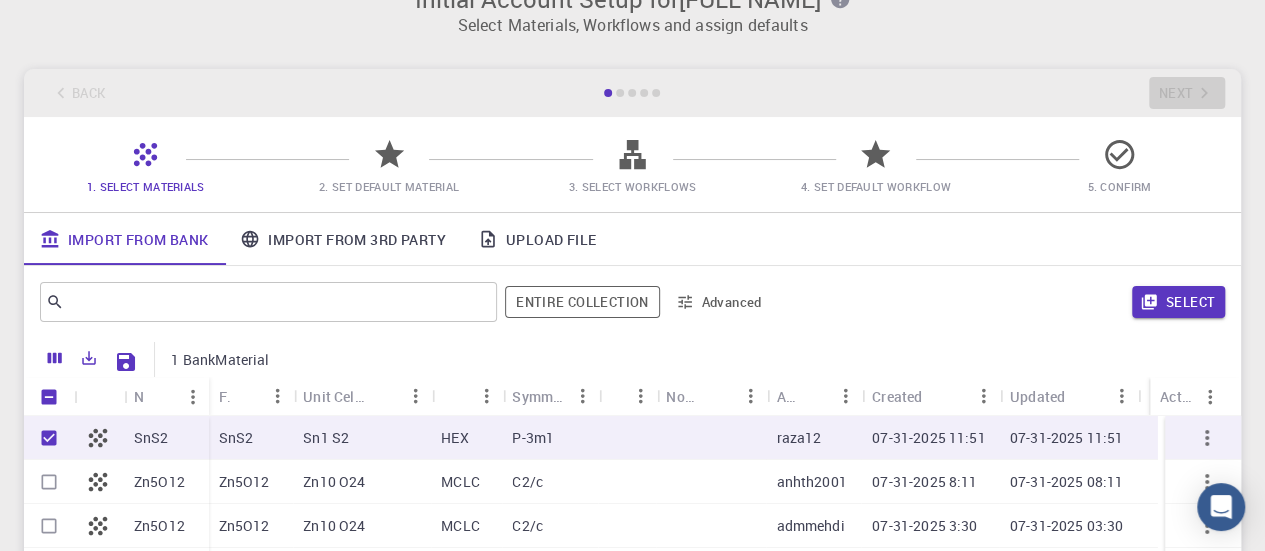 click 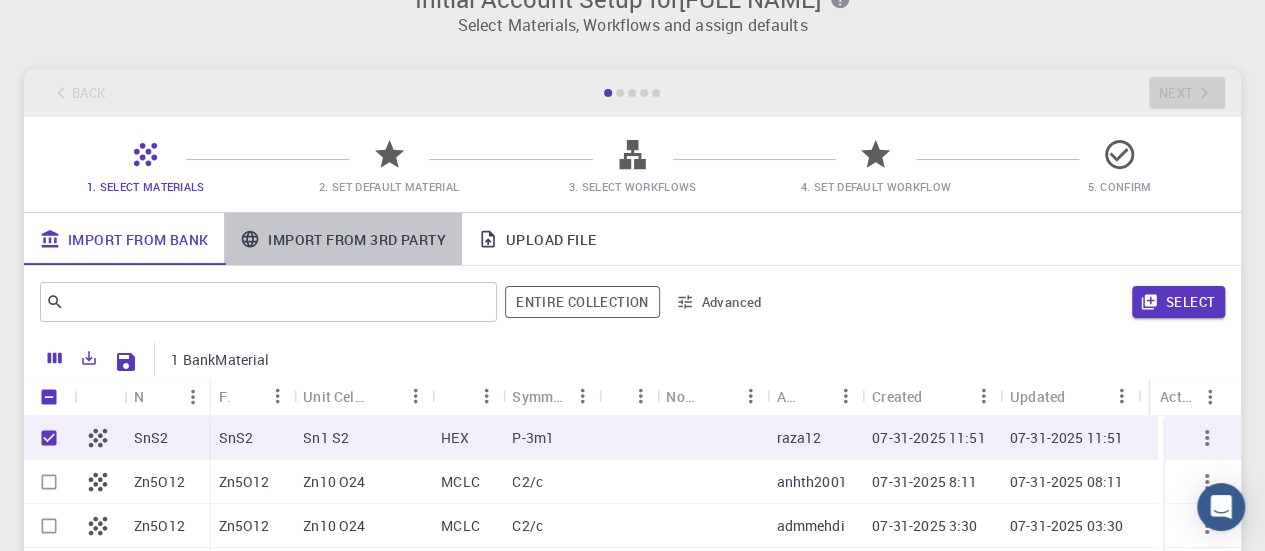 click on "Import From 3rd Party" at bounding box center (342, 239) 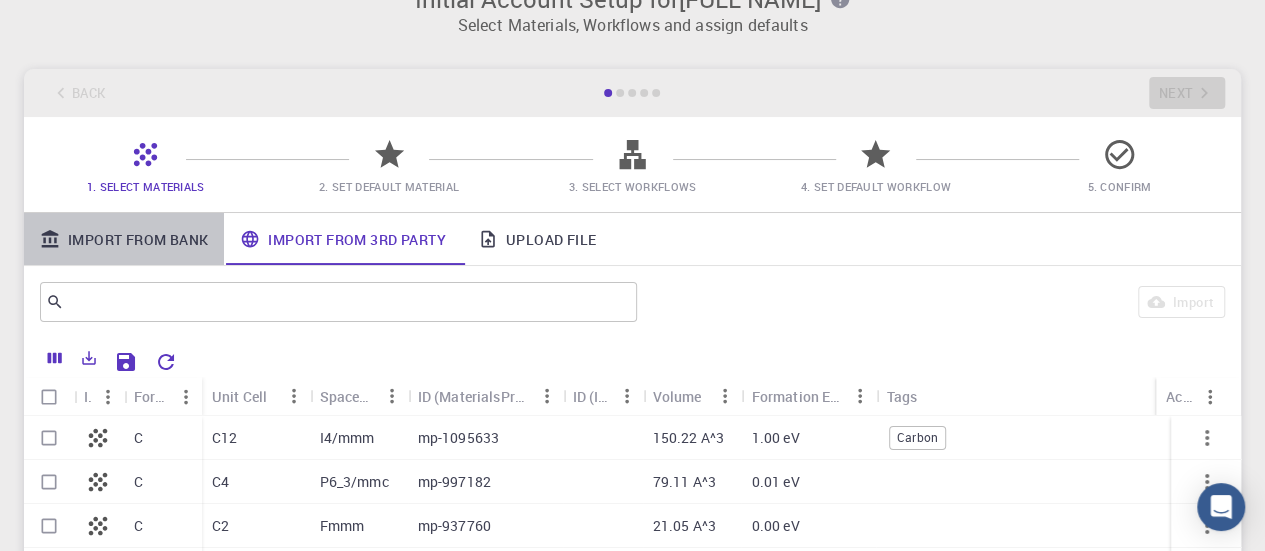 click on "Import From Bank" at bounding box center (124, 239) 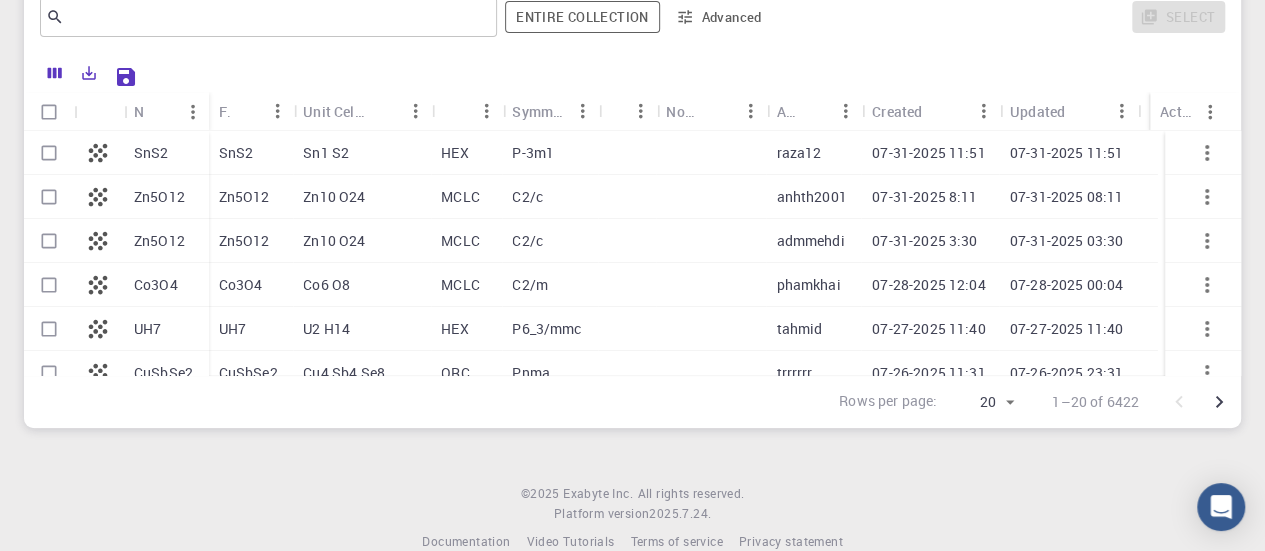 scroll, scrollTop: 321, scrollLeft: 0, axis: vertical 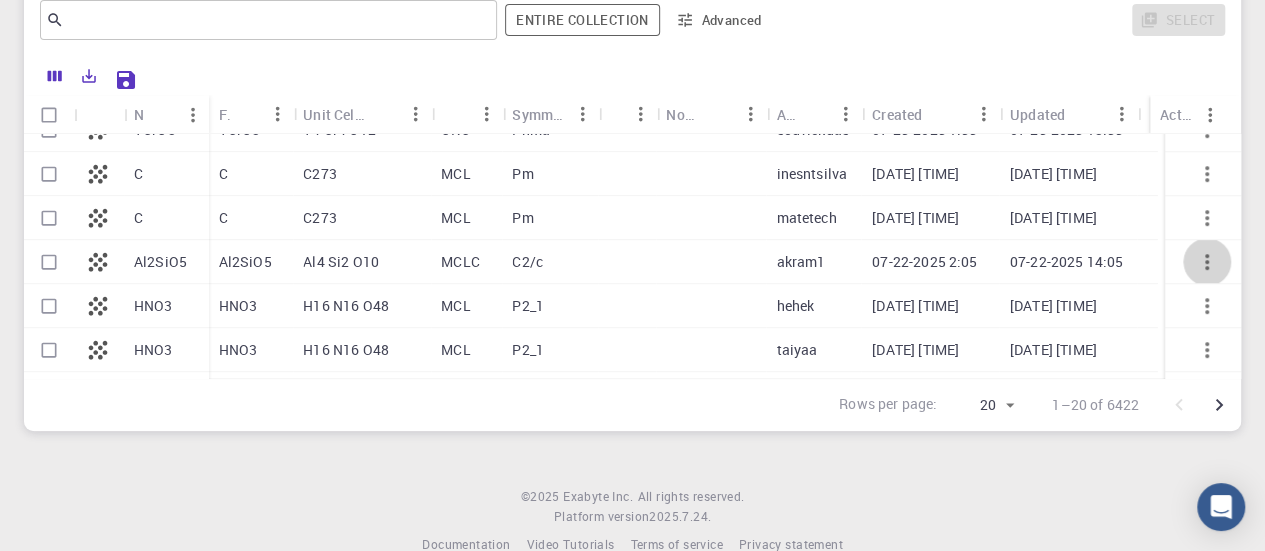 click 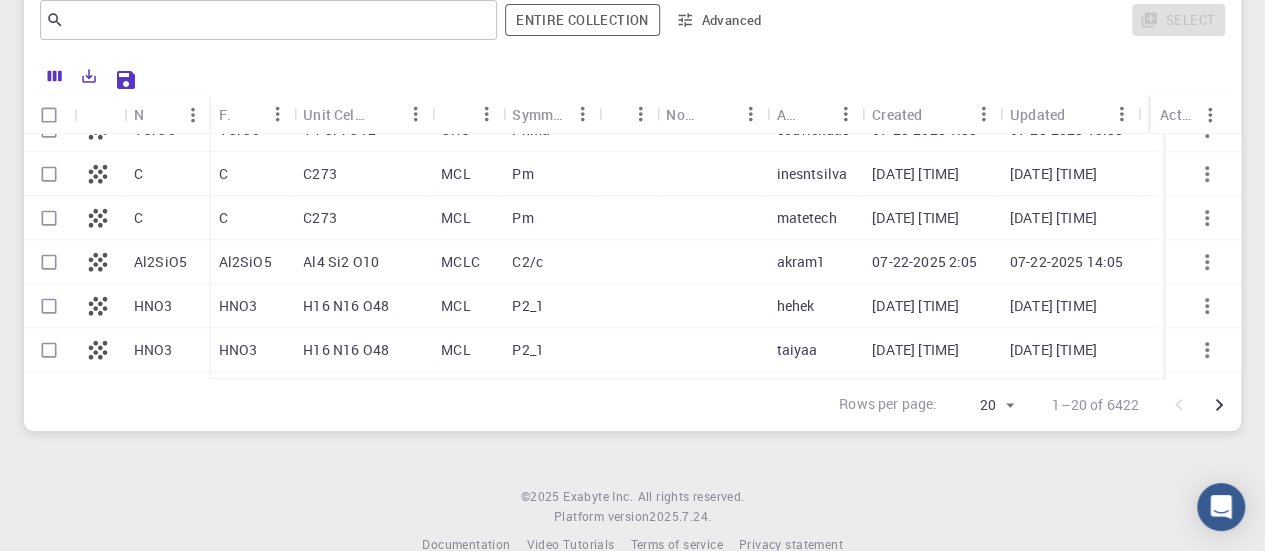 click at bounding box center (49, 262) 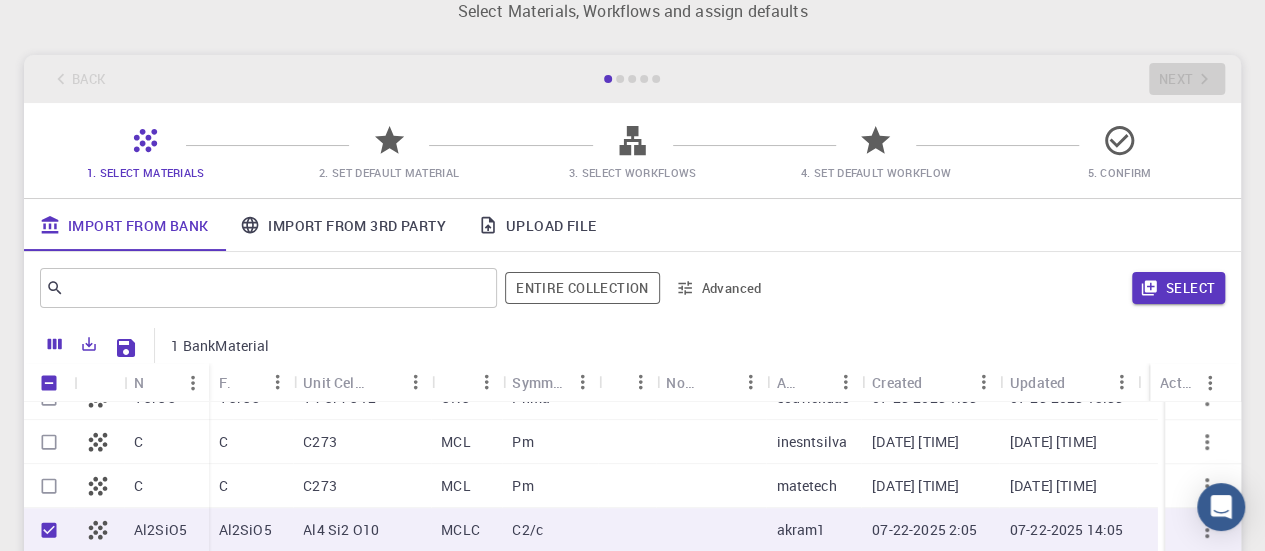 scroll, scrollTop: 52, scrollLeft: 0, axis: vertical 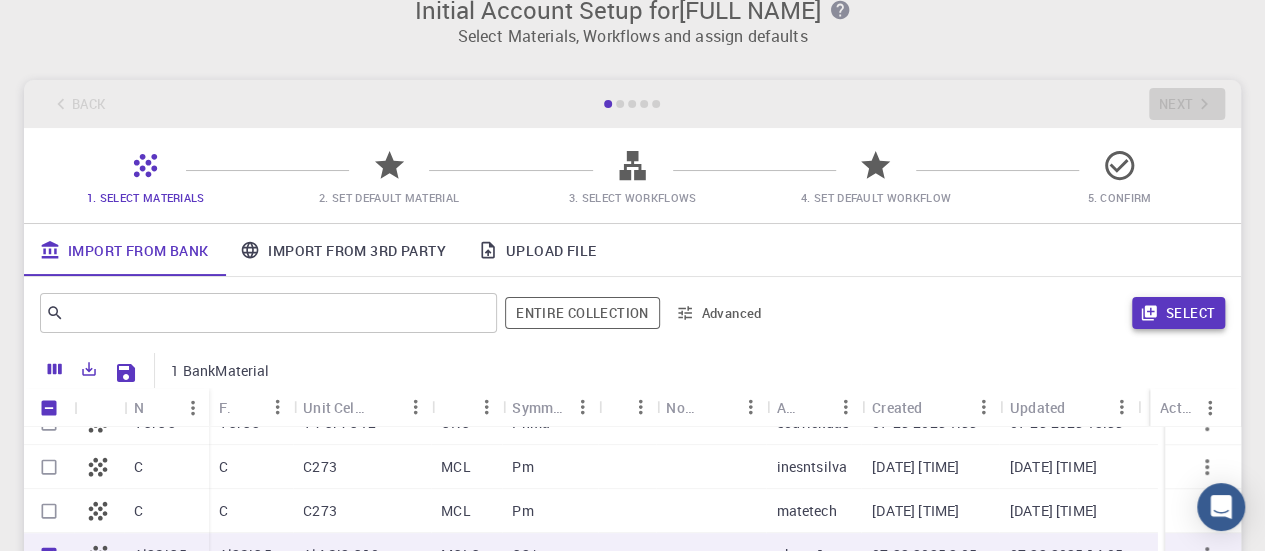 click on "Select" at bounding box center (1178, 313) 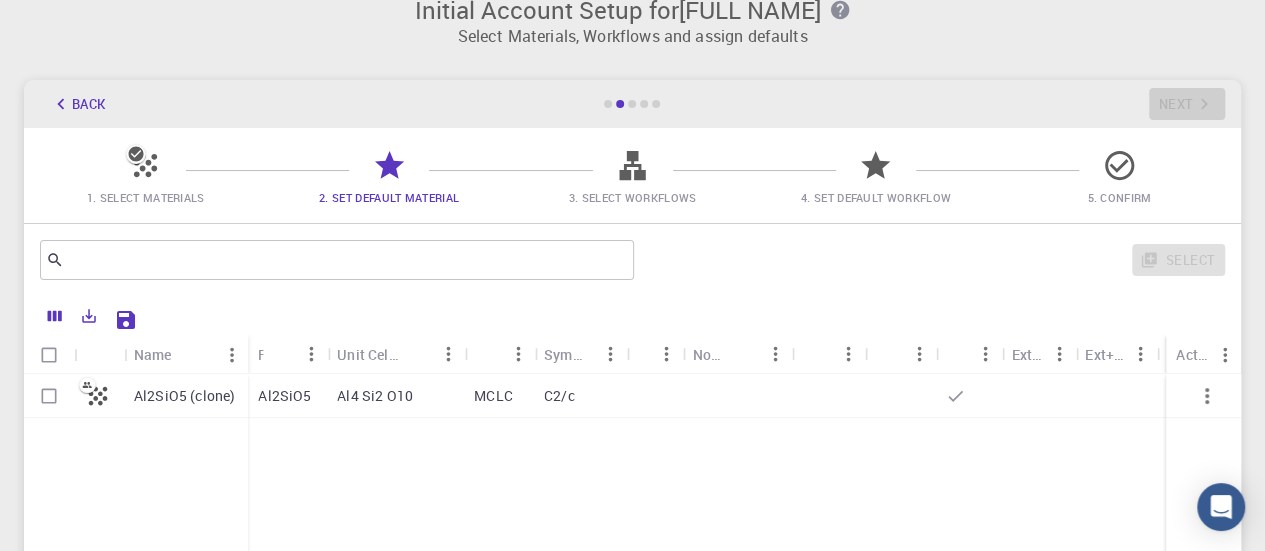 click on "MCLC" at bounding box center (493, 396) 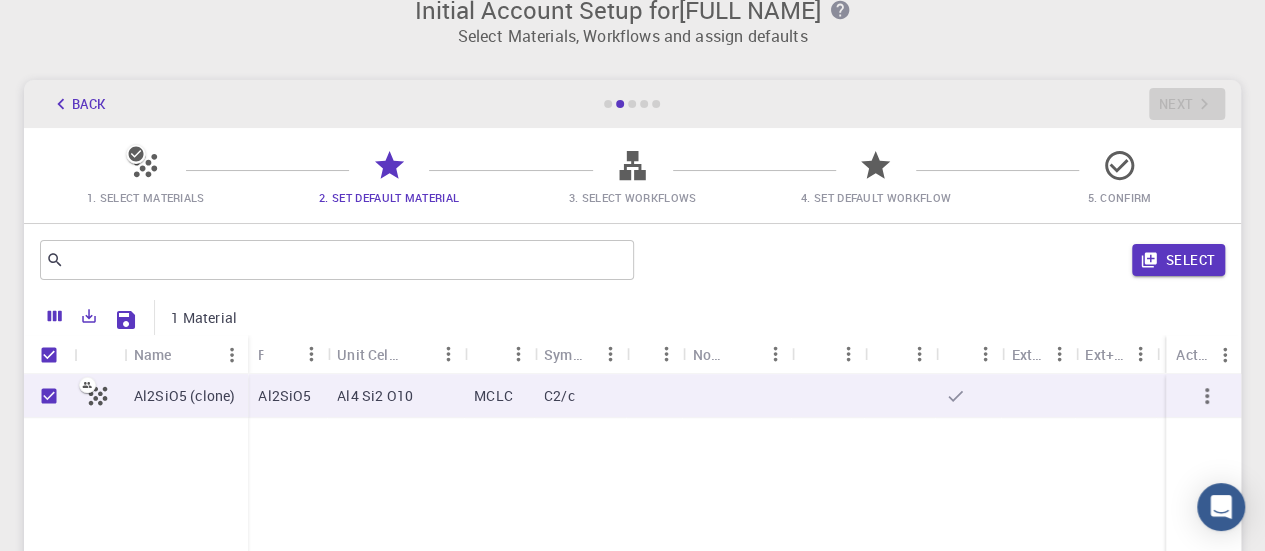 click on "MCLC" at bounding box center (493, 396) 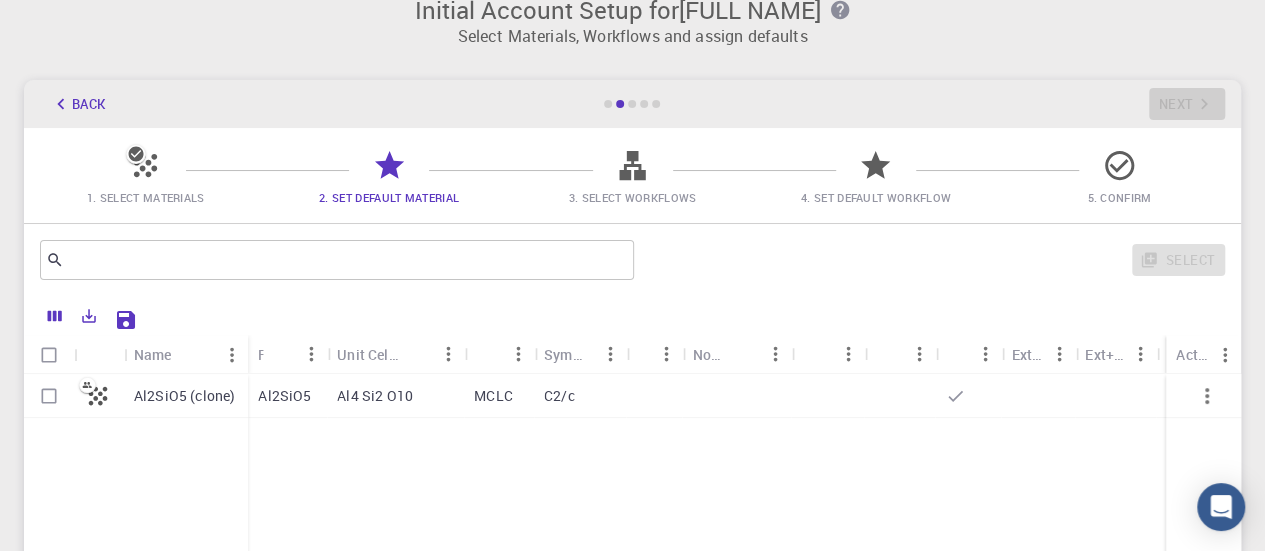 click at bounding box center [49, 396] 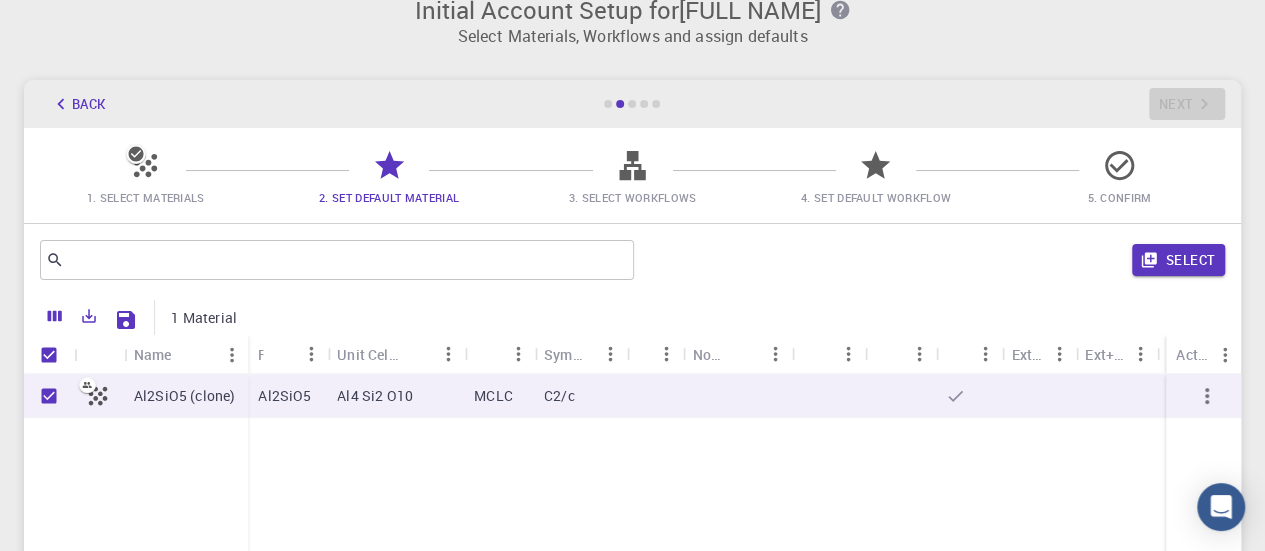 click 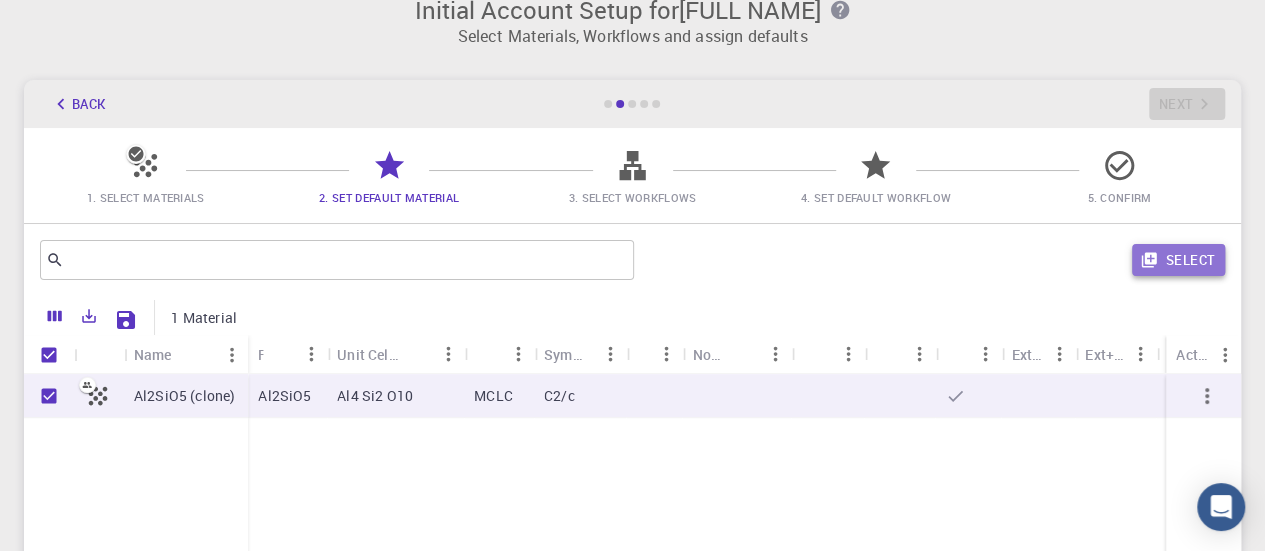click on "Select" at bounding box center (1178, 260) 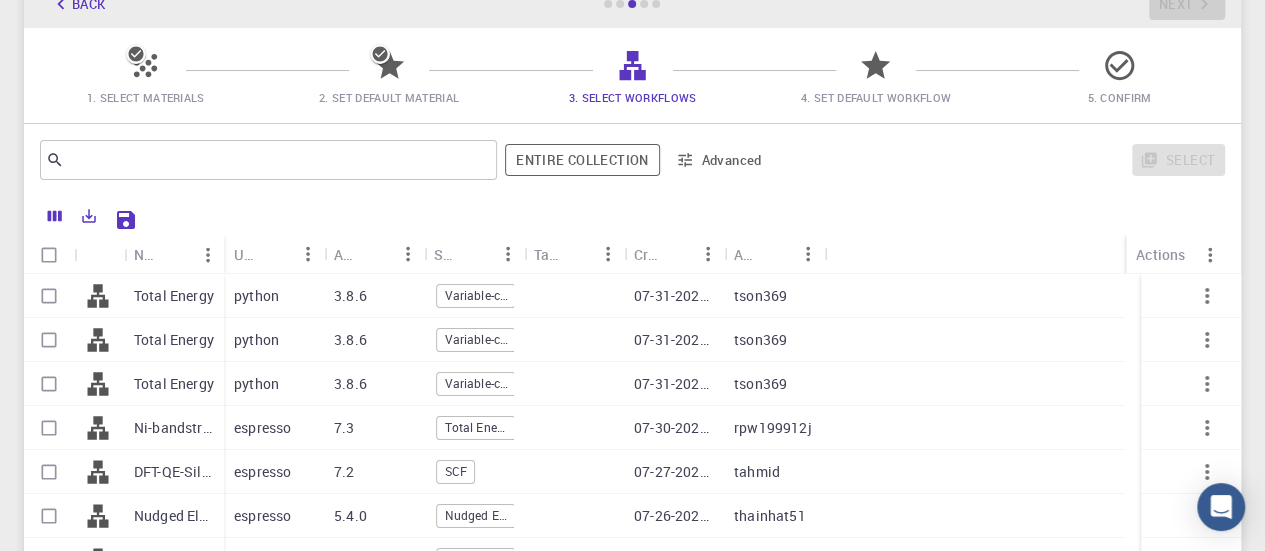 scroll, scrollTop: 191, scrollLeft: 0, axis: vertical 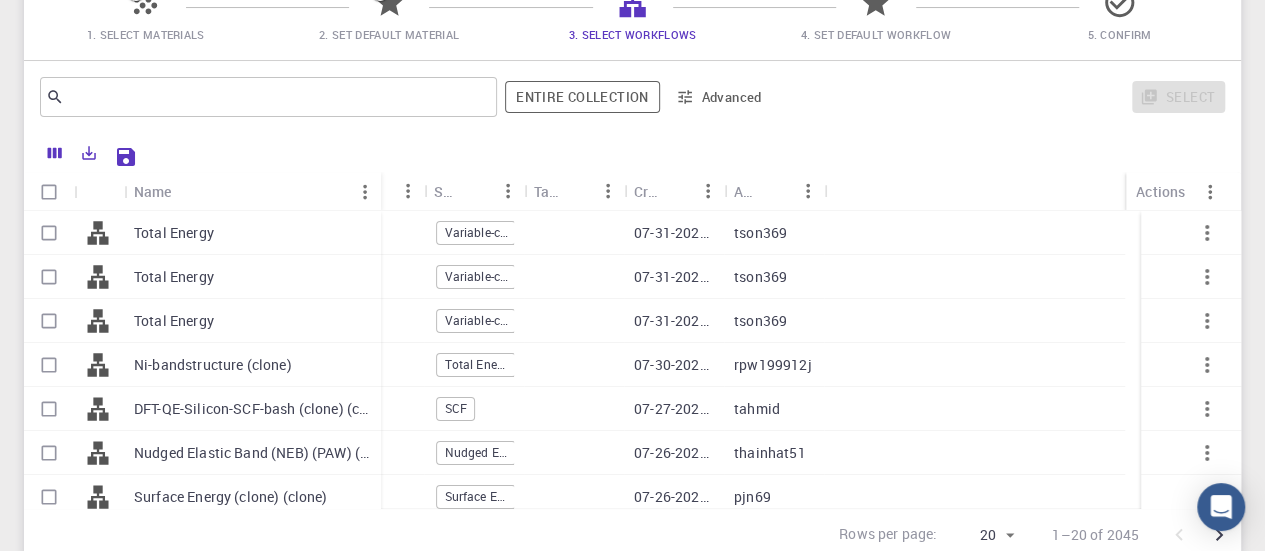 drag, startPoint x: 221, startPoint y: 178, endPoint x: 378, endPoint y: 181, distance: 157.02866 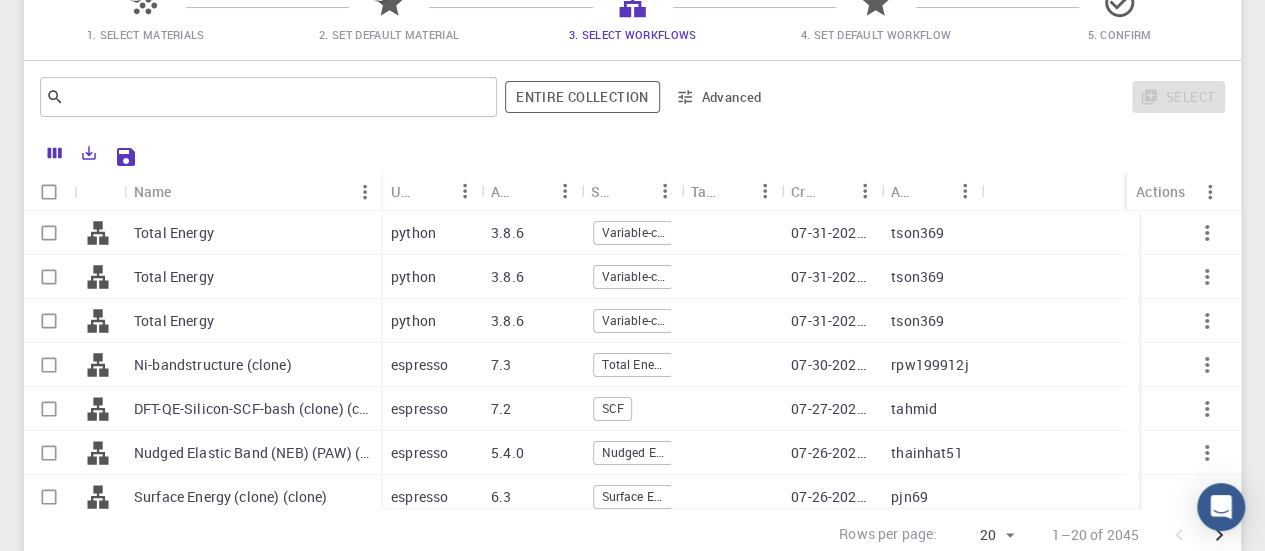 click at bounding box center [49, 233] 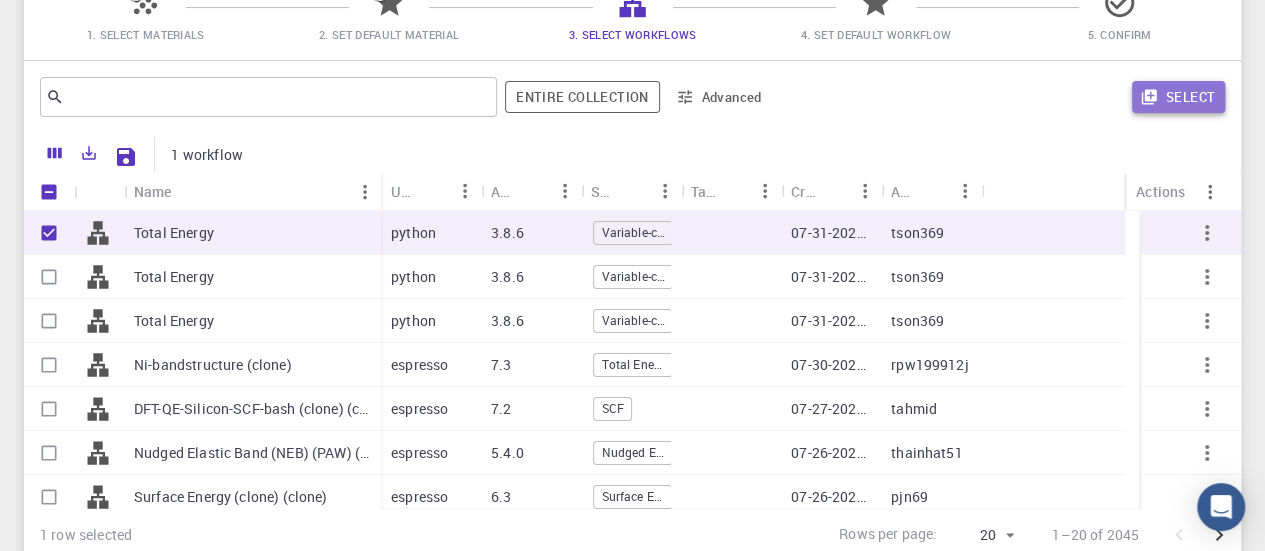 click on "Select" at bounding box center (1178, 97) 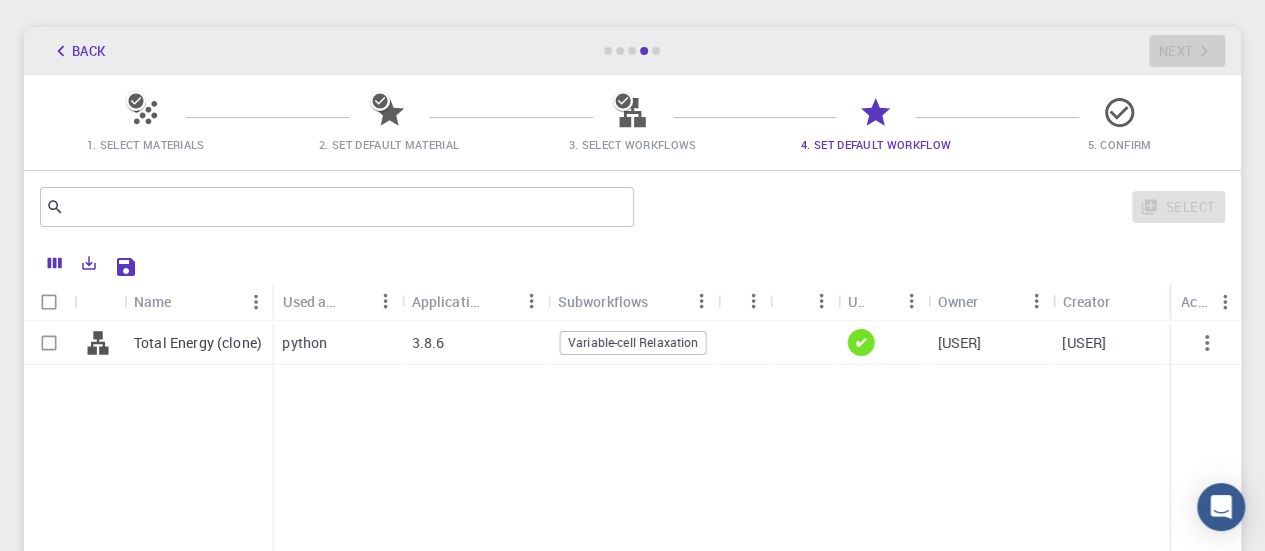 scroll, scrollTop: 78, scrollLeft: 0, axis: vertical 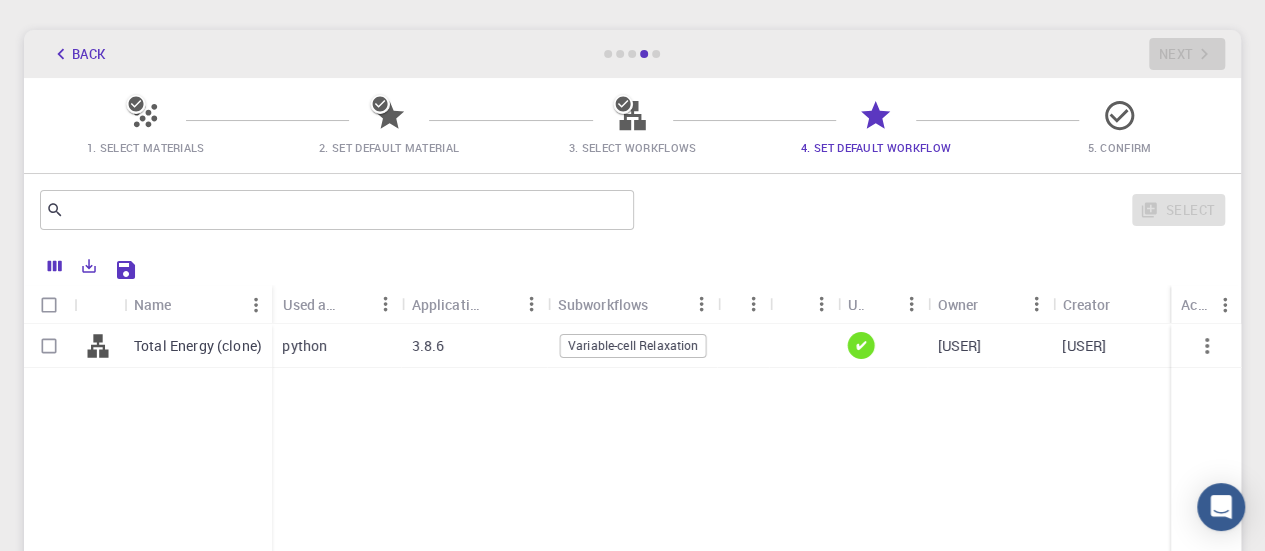 click at bounding box center [49, 346] 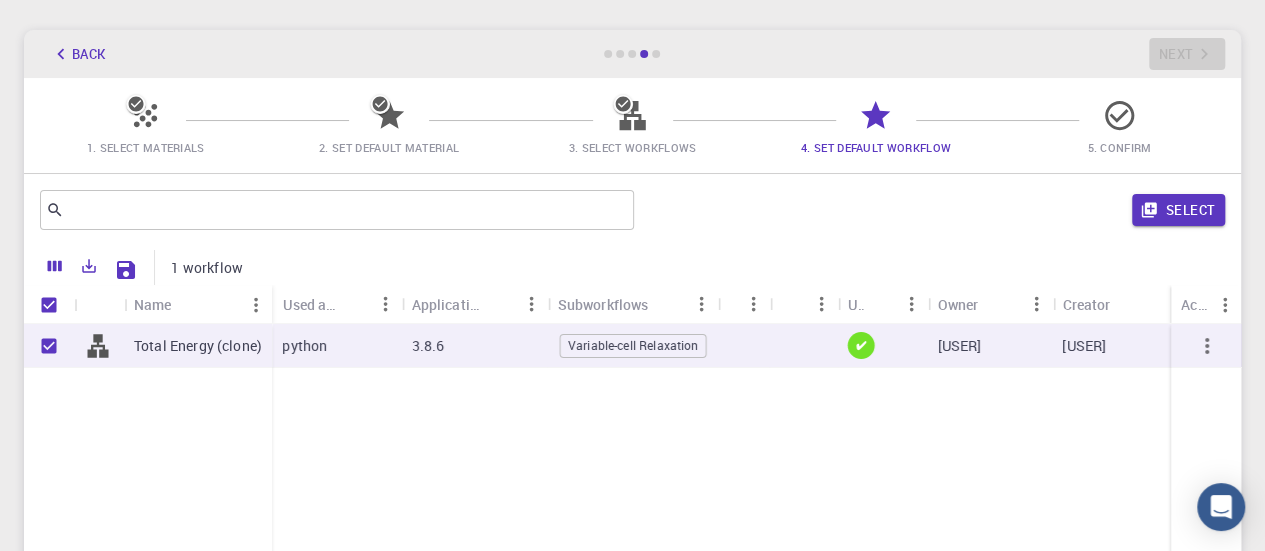 click on "Variable-cell Relaxation" at bounding box center (633, 345) 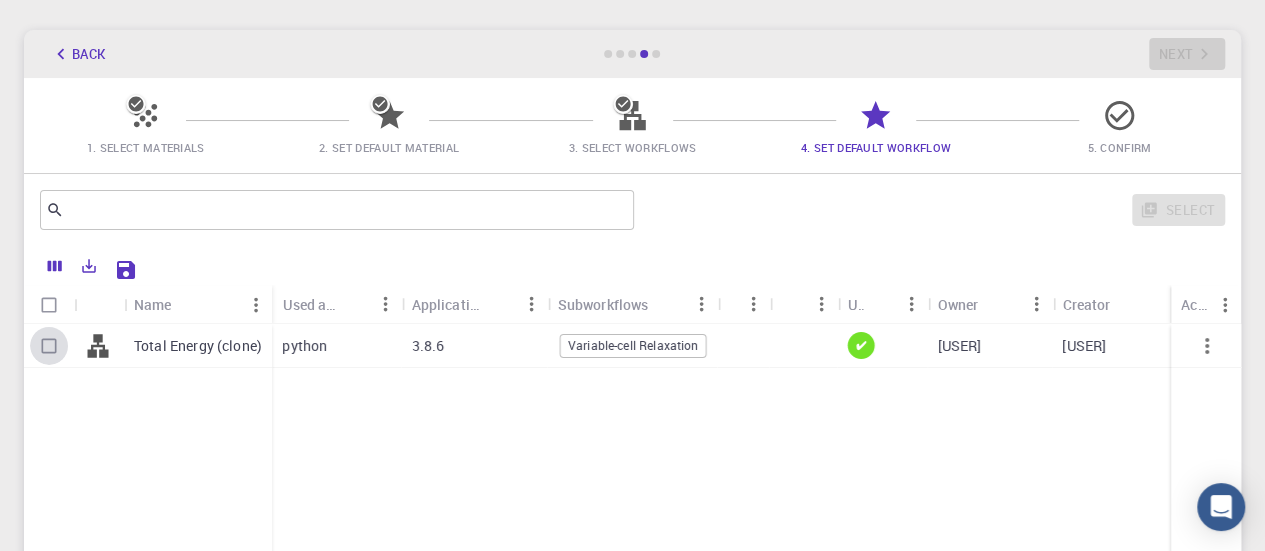 click at bounding box center [49, 346] 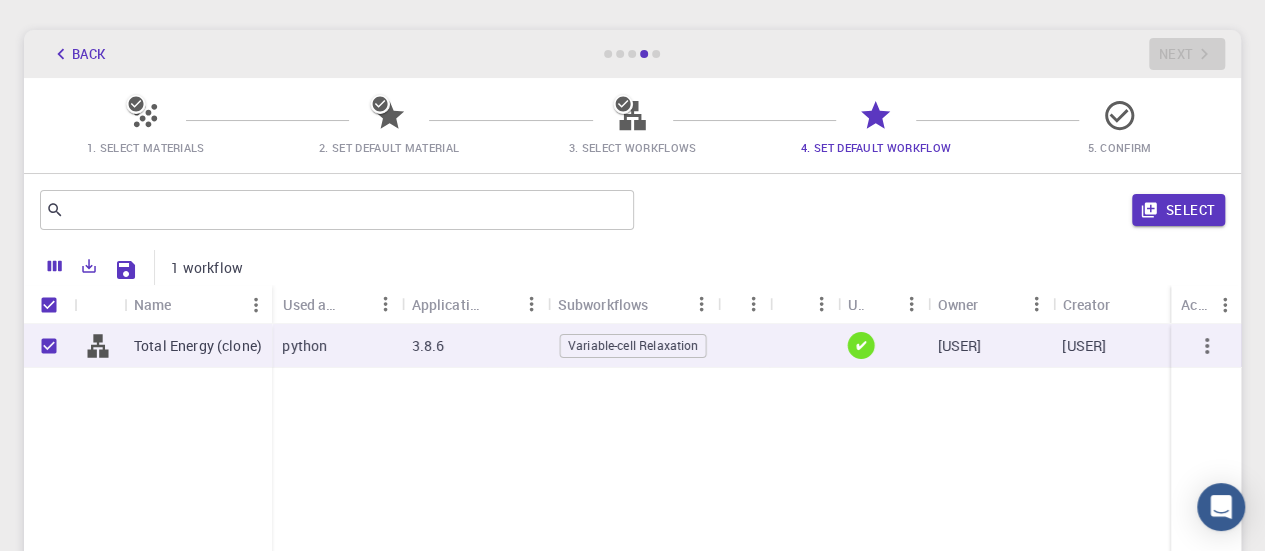 click 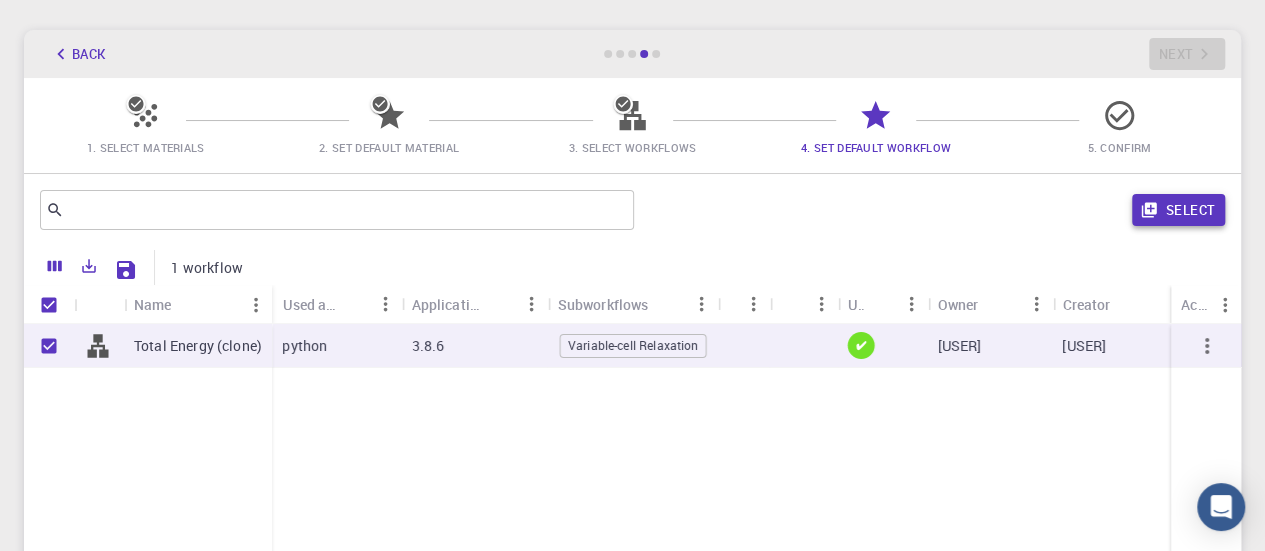 click on "Select" at bounding box center [1178, 210] 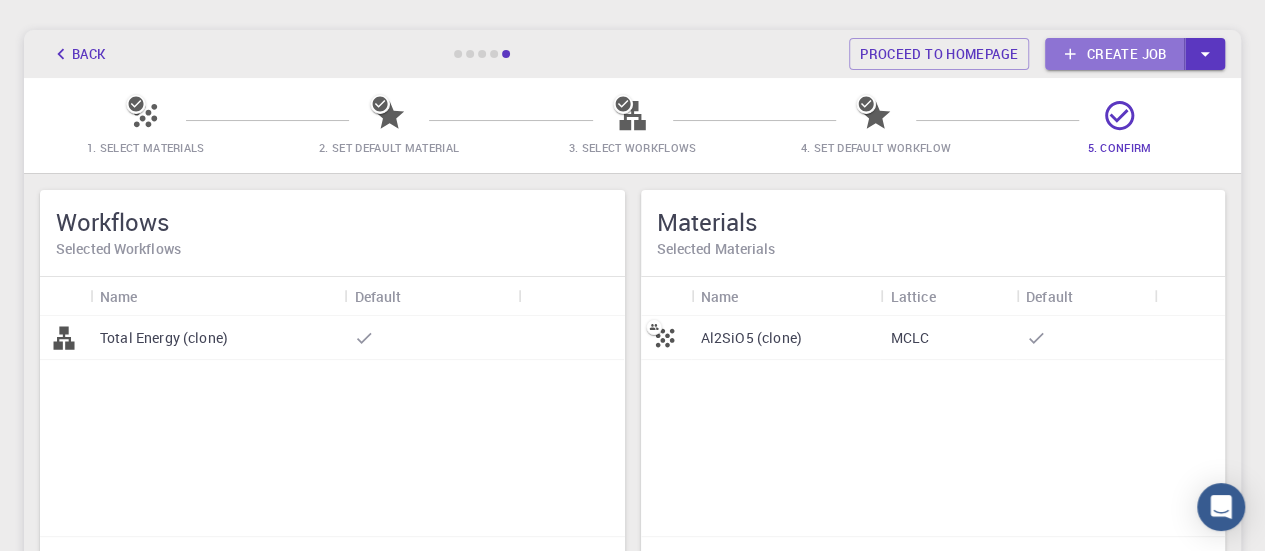 click on "Create job" at bounding box center (1115, 54) 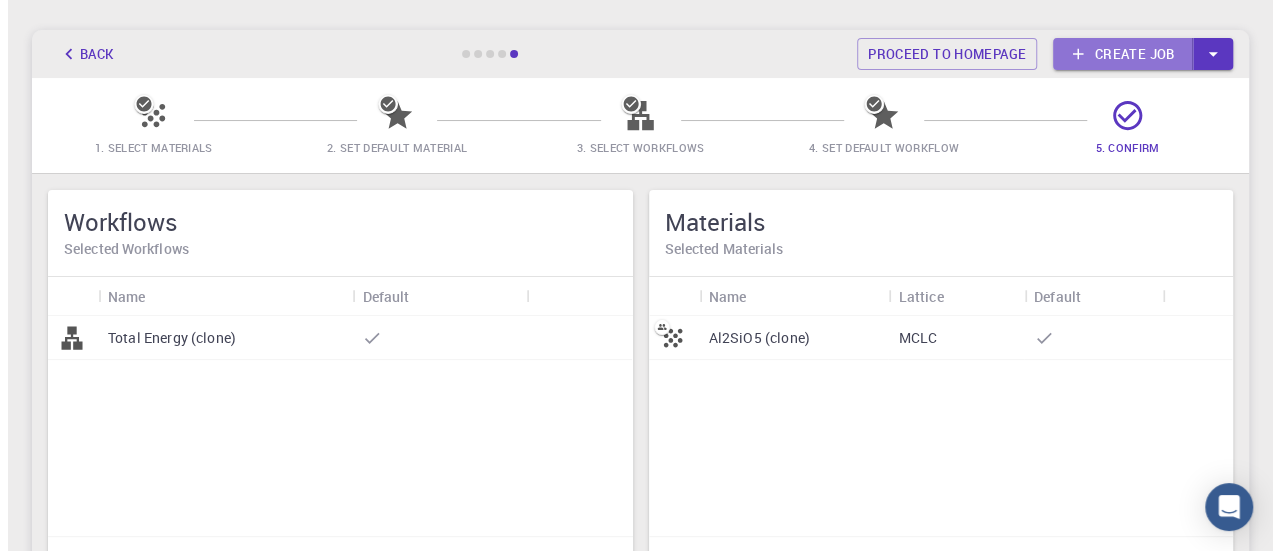 scroll, scrollTop: 0, scrollLeft: 0, axis: both 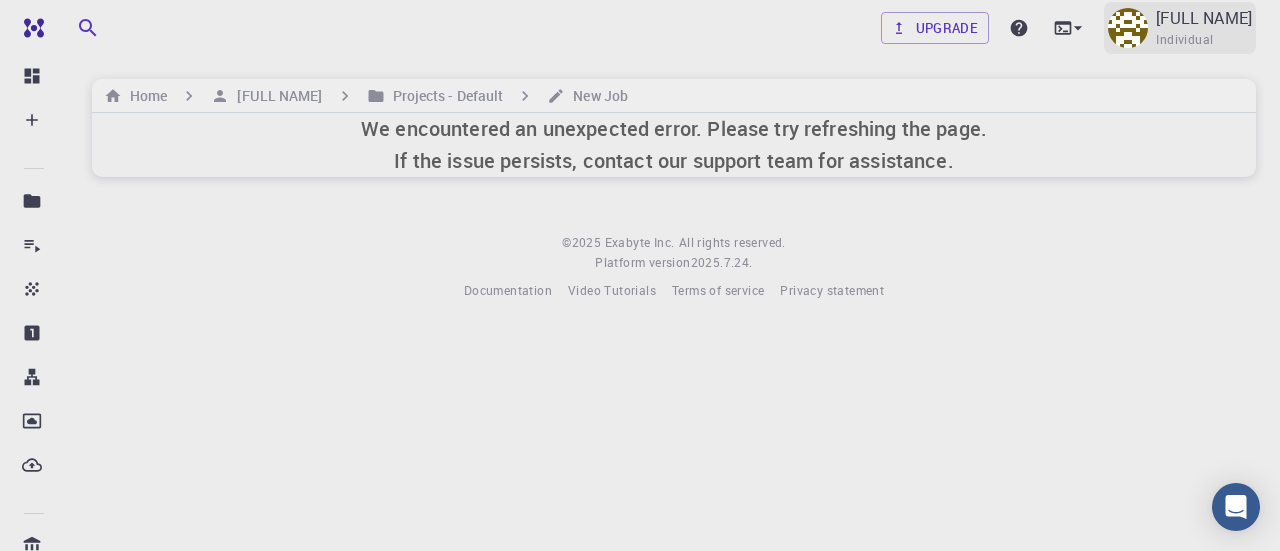 click on "Mohd Ataullah Khan Individual" at bounding box center (1180, 28) 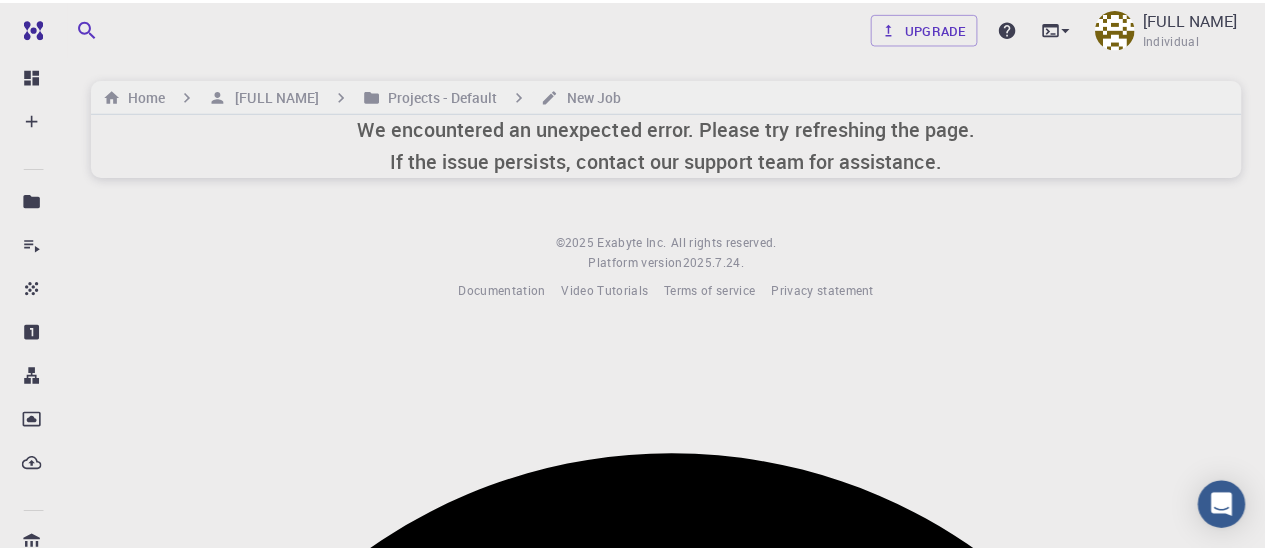 scroll, scrollTop: 0, scrollLeft: 0, axis: both 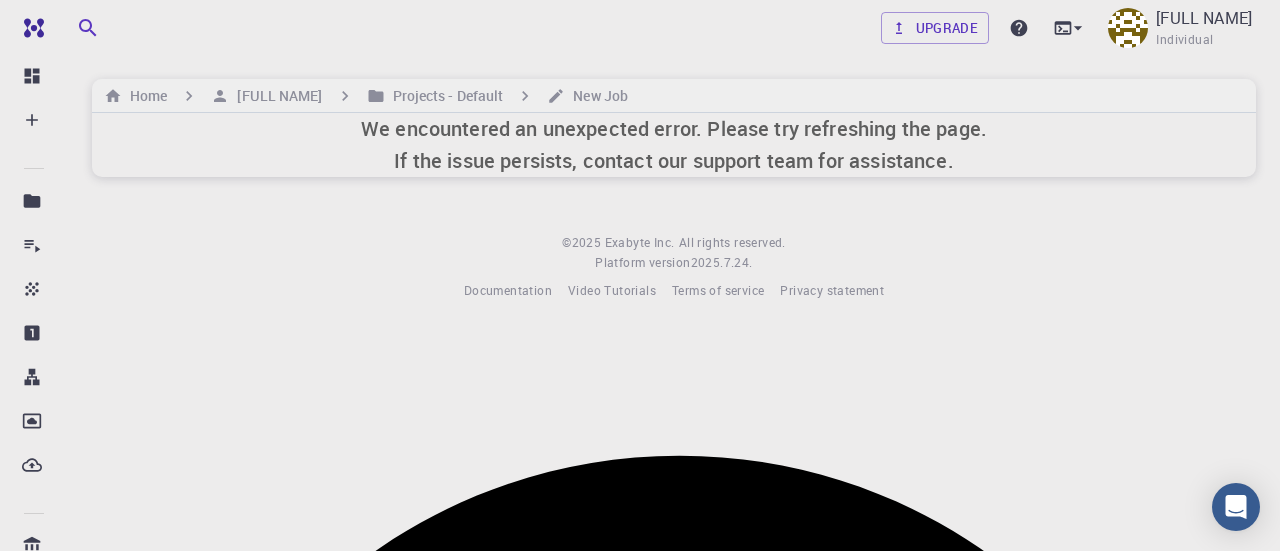 click at bounding box center (640, 349) 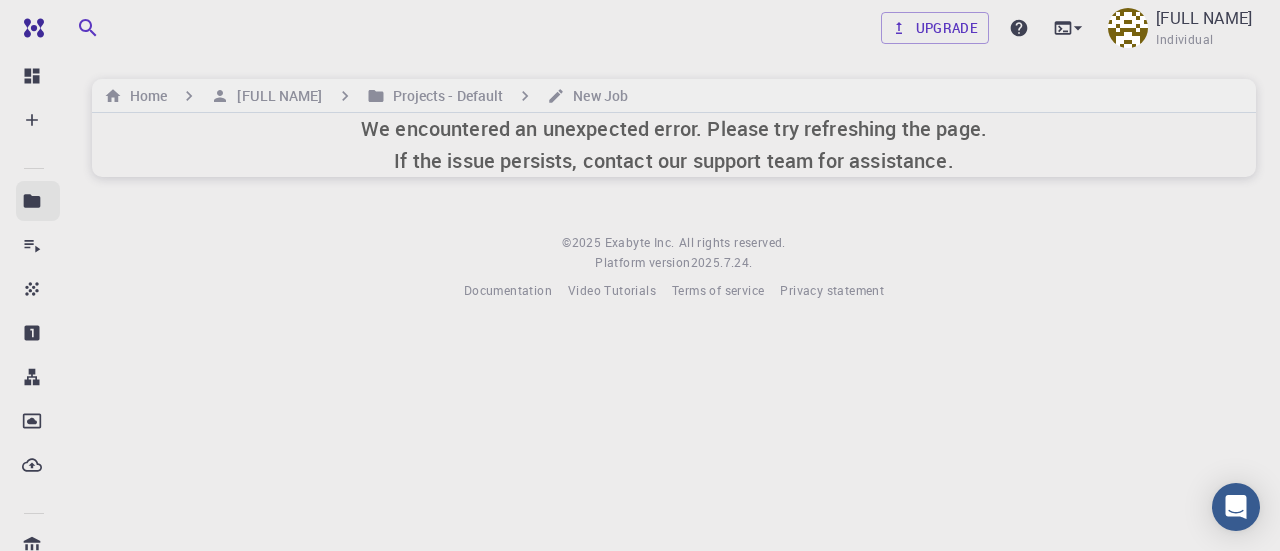 click 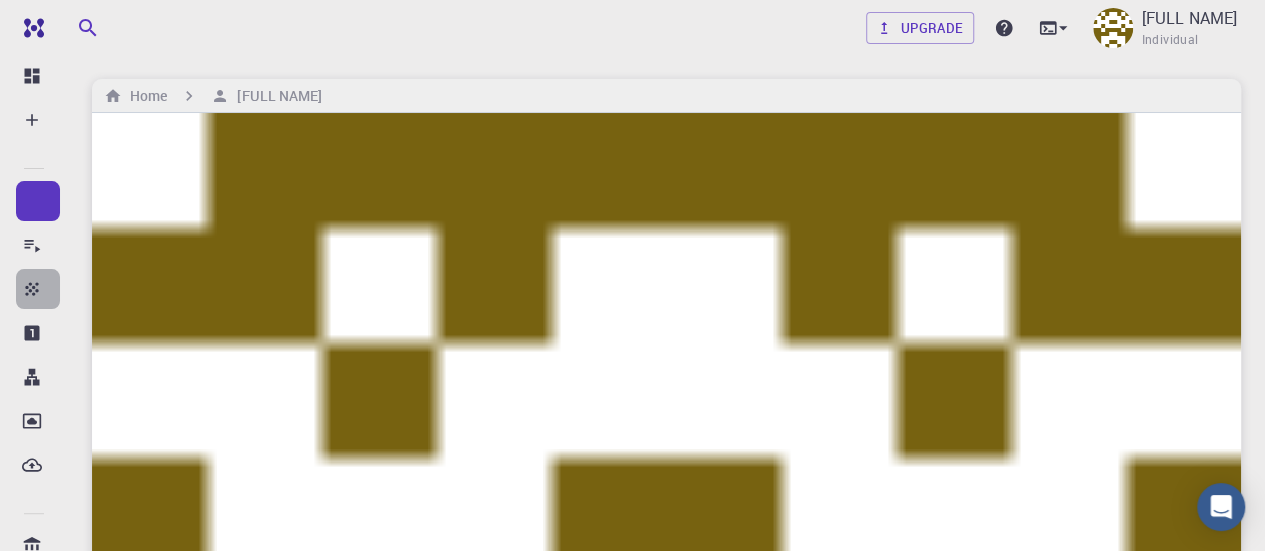 click 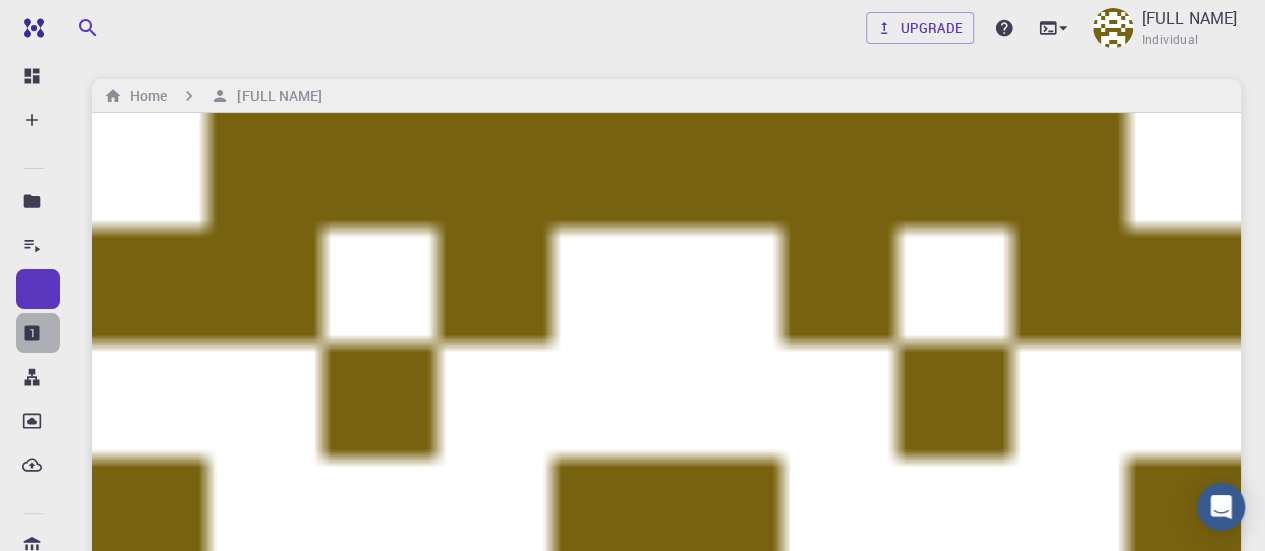 click on "Properties" at bounding box center (38, 333) 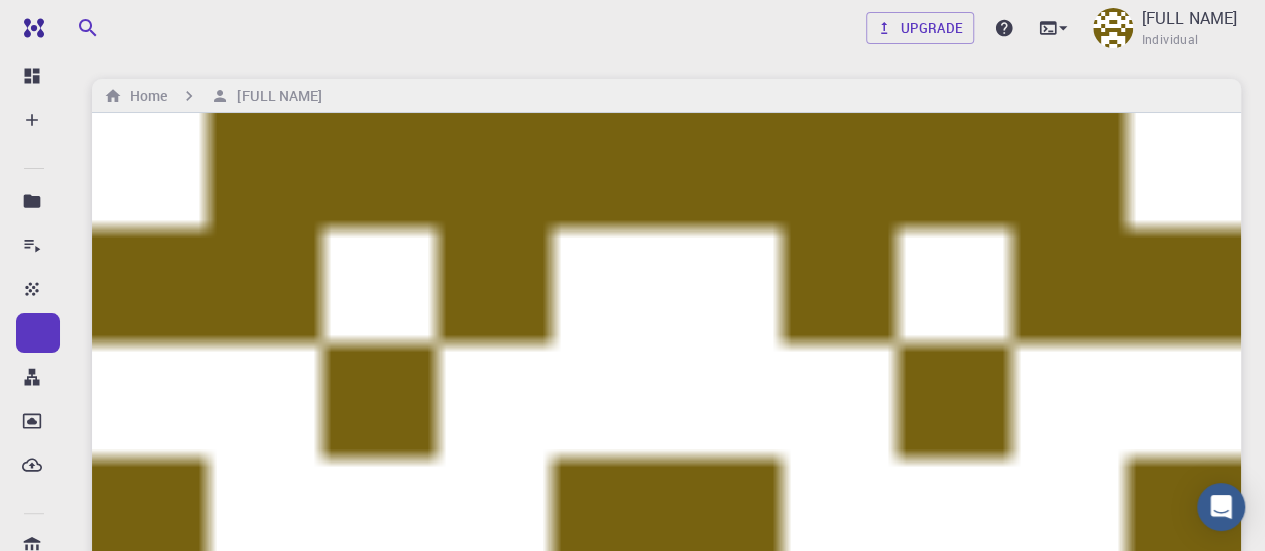 click on "Workflows" at bounding box center [677, 1371] 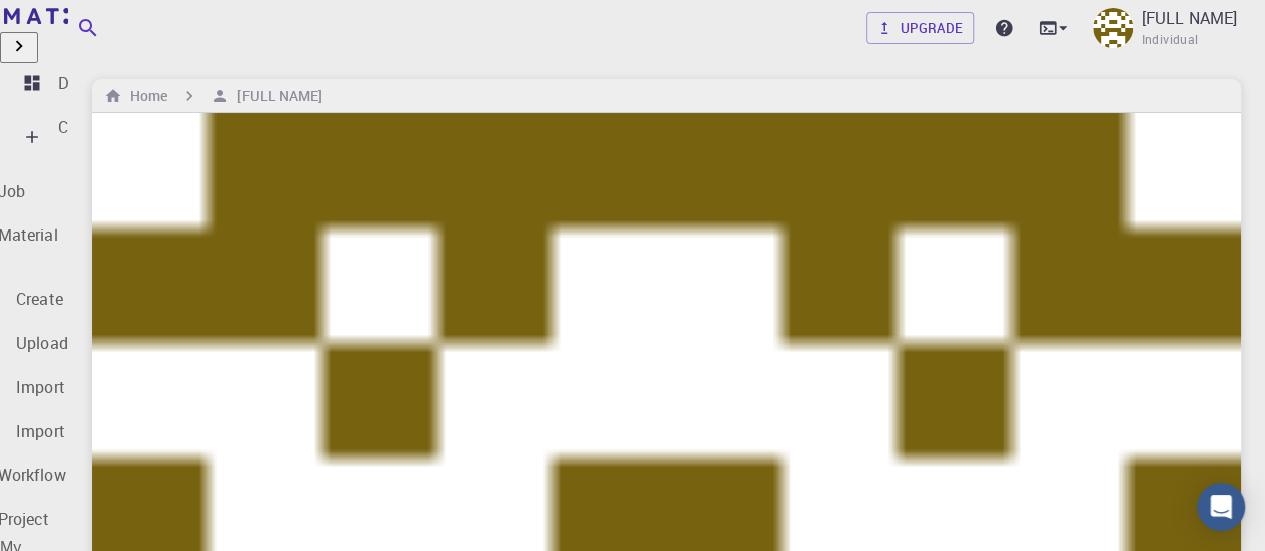 click on "Workflows" at bounding box center (38, 775) 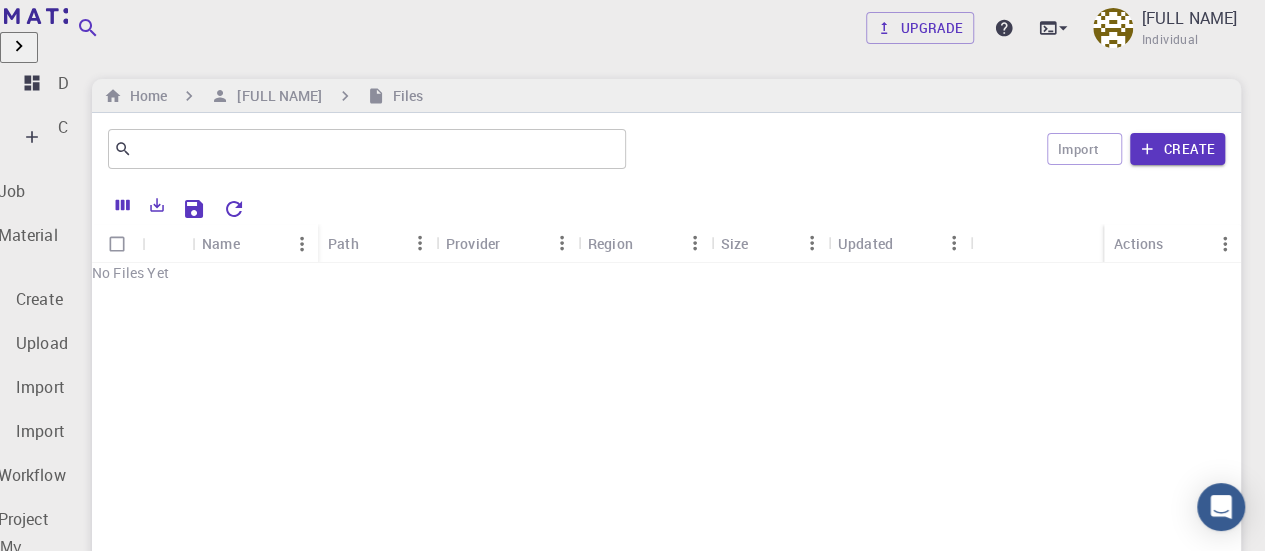 click on "External Uploads" at bounding box center [38, 863] 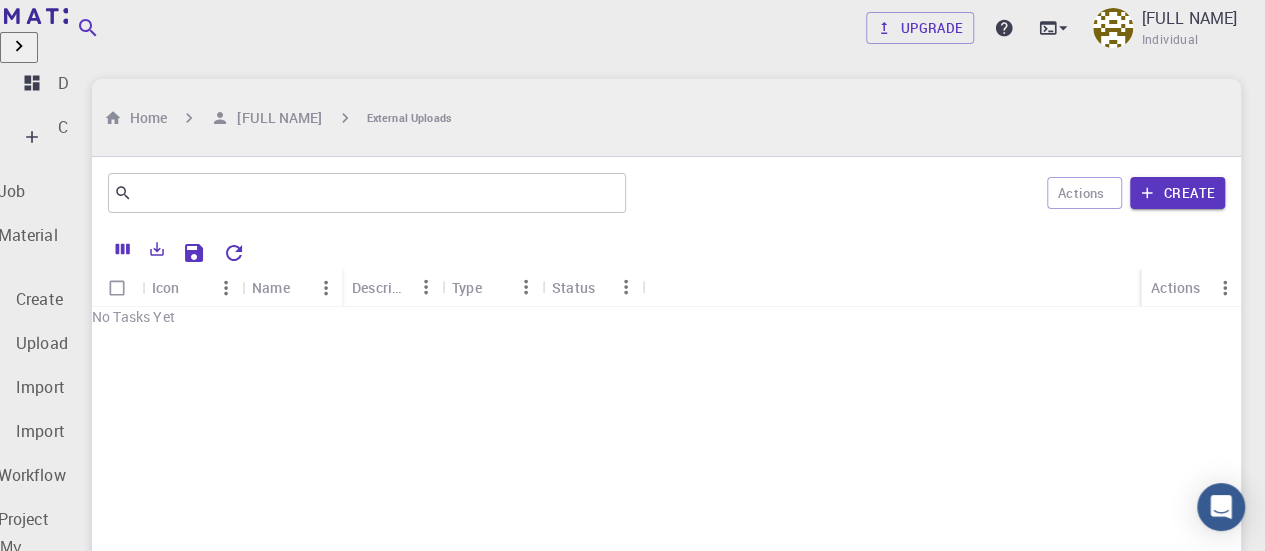 click on "Jobs" at bounding box center [76, 643] 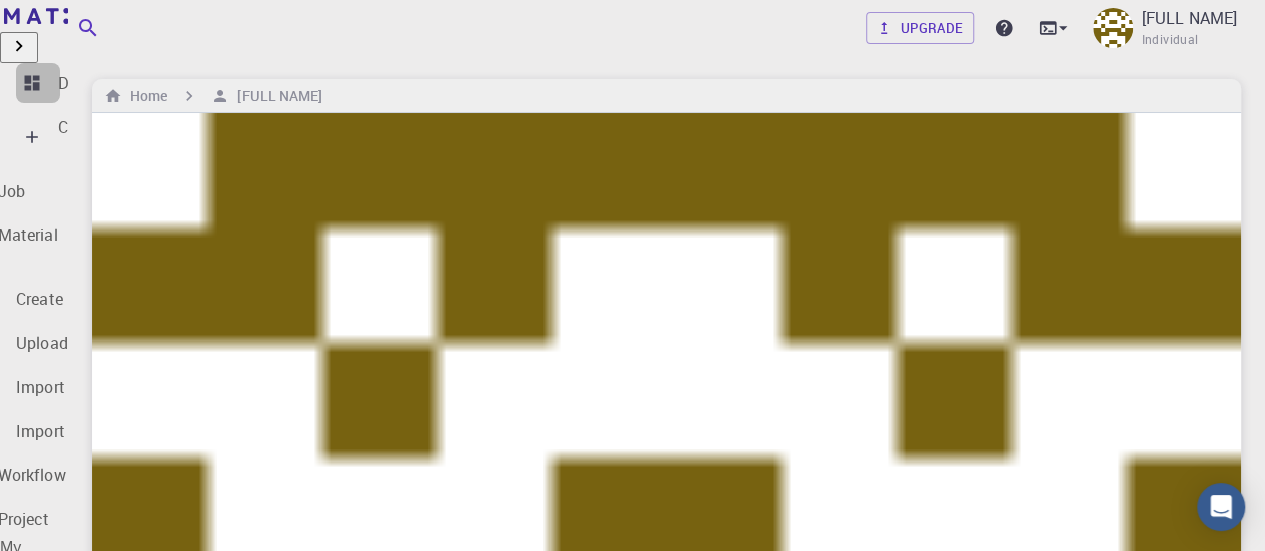 click on "Dashboard" at bounding box center [97, 83] 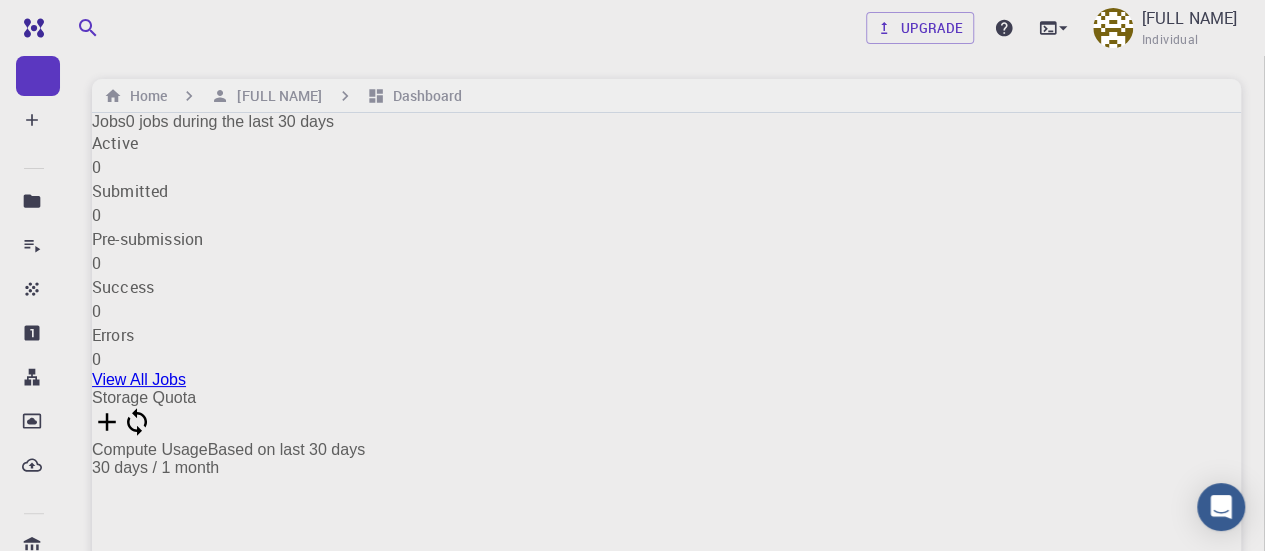 click on "Upgrade Mohd Ataullah Khan Individual Home Mohd Ataullah Khan Dashboard Jobs 0 jobs during the last 30 days Active 0 Submitted 0 Pre-submission 0 Success 0 Errors 0 View All Jobs Storage Quota Compute Usage Based on last 30 days 30 days / 1 month 30 ​ Created with Highcharts 6.2.0 7. Jul 14. Jul 21. Jul 28. Jul $0.0000 View All Charges 0 Total charges 0 Recent charges ©  2025   Exabyte Inc.   All rights reserved. Platform version  2025.7.24 . Documentation Video Tutorials Terms of service Privacy statement" at bounding box center [666, 1169] 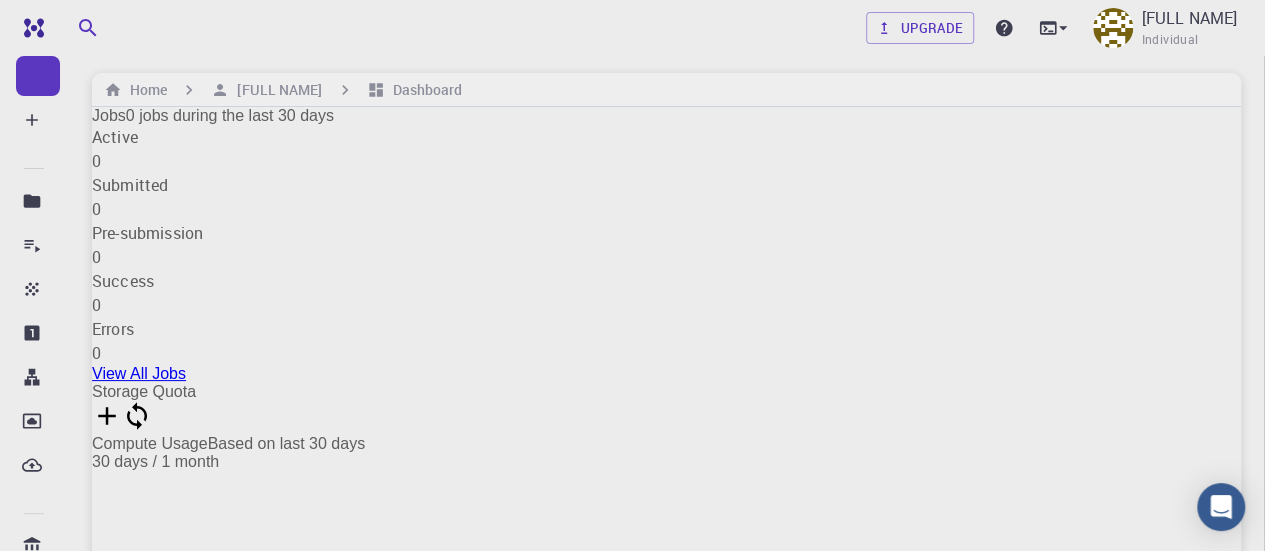 scroll, scrollTop: 0, scrollLeft: 0, axis: both 